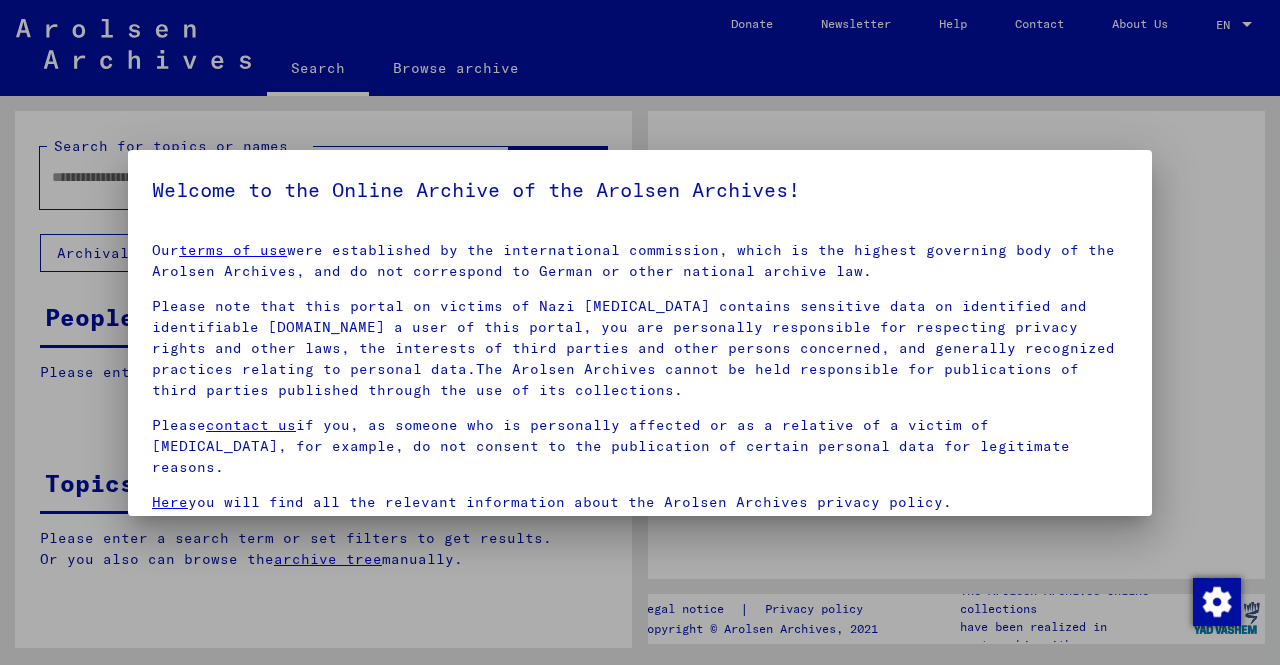 scroll, scrollTop: 0, scrollLeft: 0, axis: both 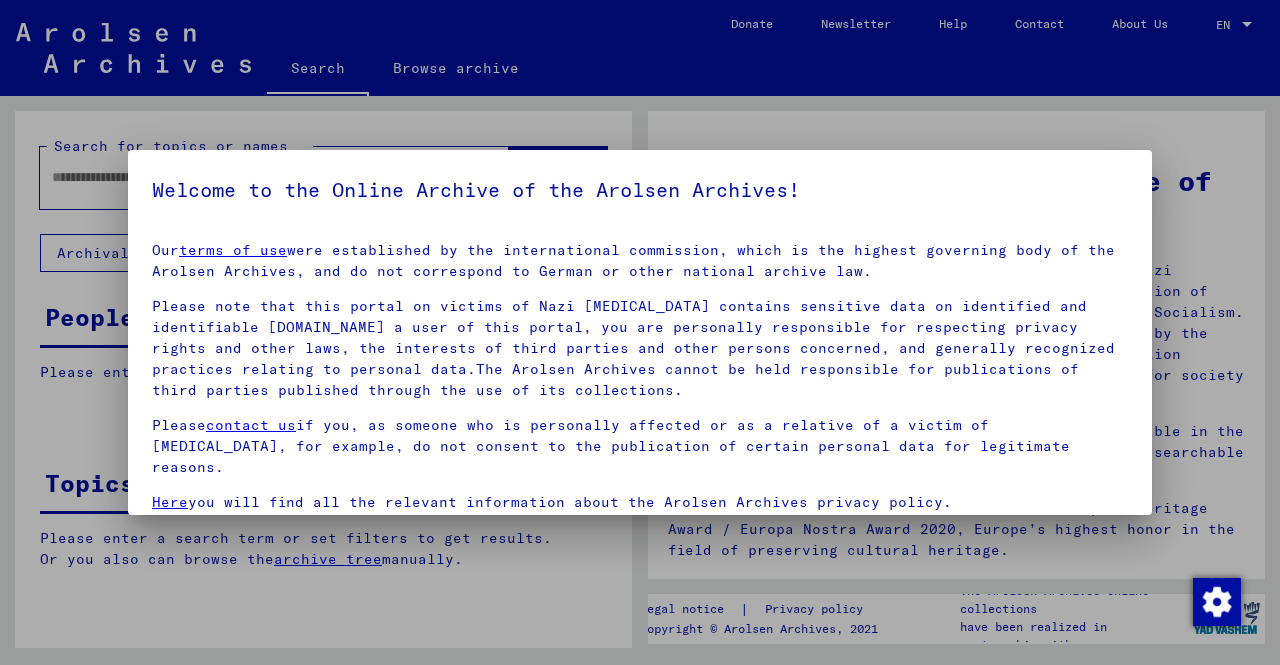 drag, startPoint x: 0, startPoint y: 0, endPoint x: 250, endPoint y: 179, distance: 307.4752 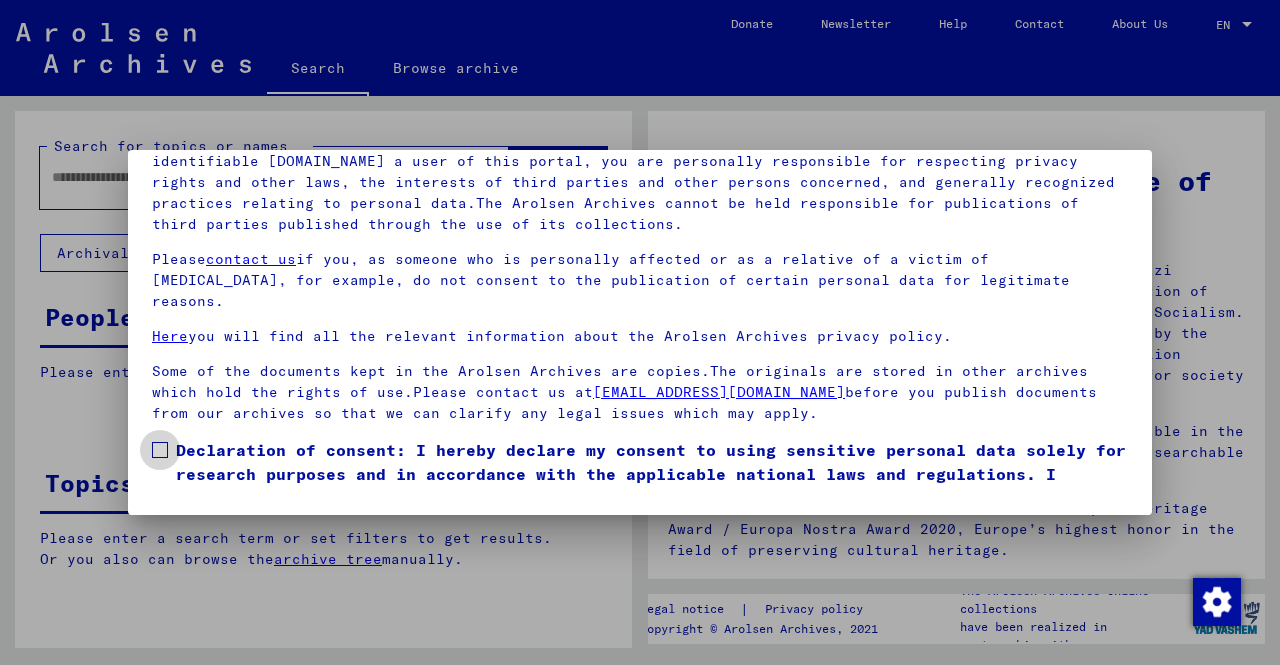 click on "Declaration of consent: I hereby declare my consent to using sensitive personal data solely for research purposes and in accordance with the applicable national laws and regulations. I understand that a violation of these laws and/or regulations can result in criminal proceedings." at bounding box center (640, 486) 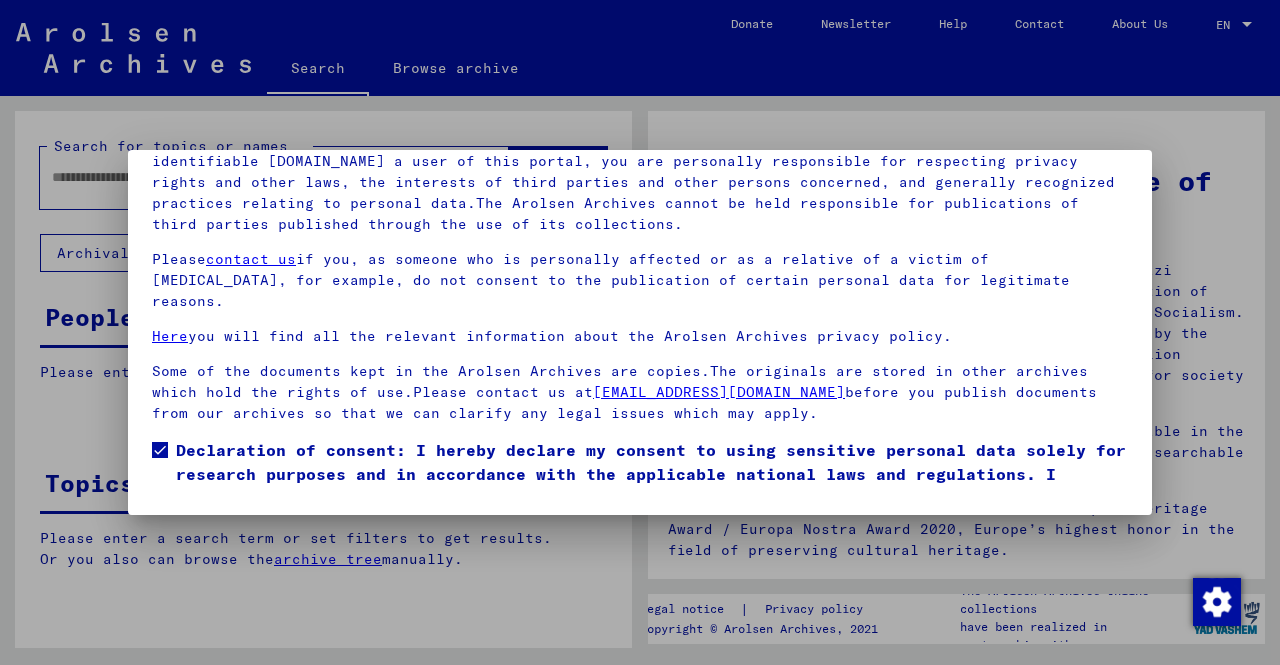 scroll, scrollTop: 68, scrollLeft: 0, axis: vertical 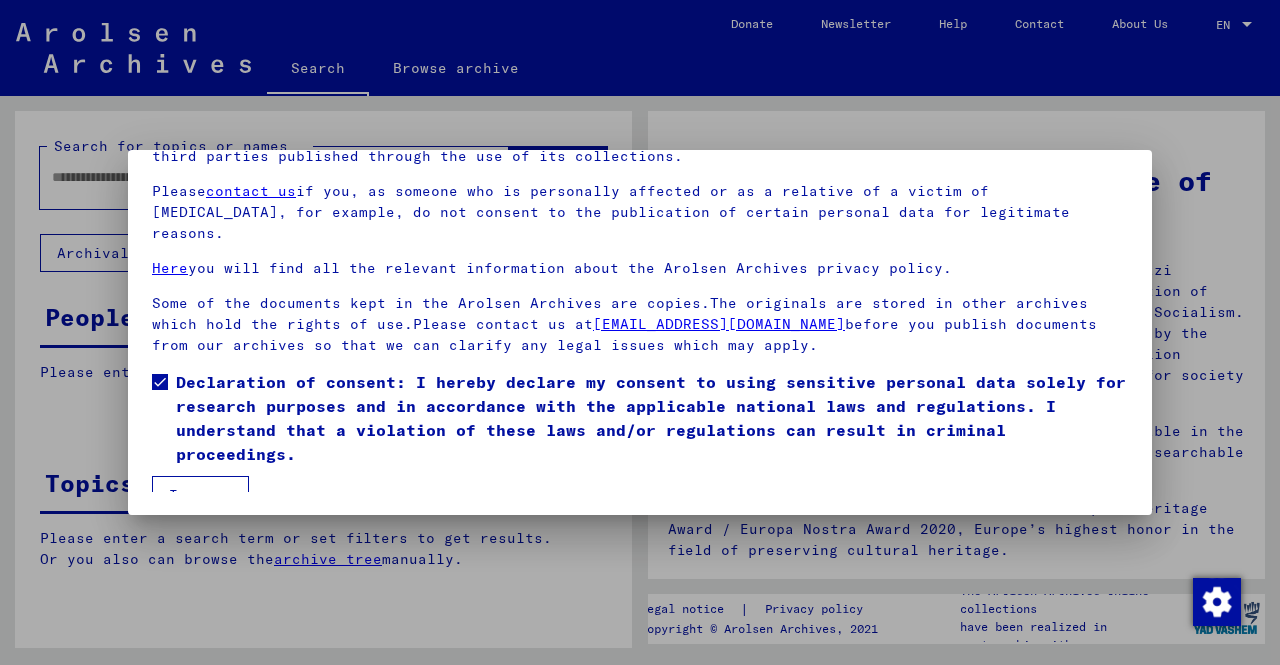 click on "I agree" at bounding box center [200, 495] 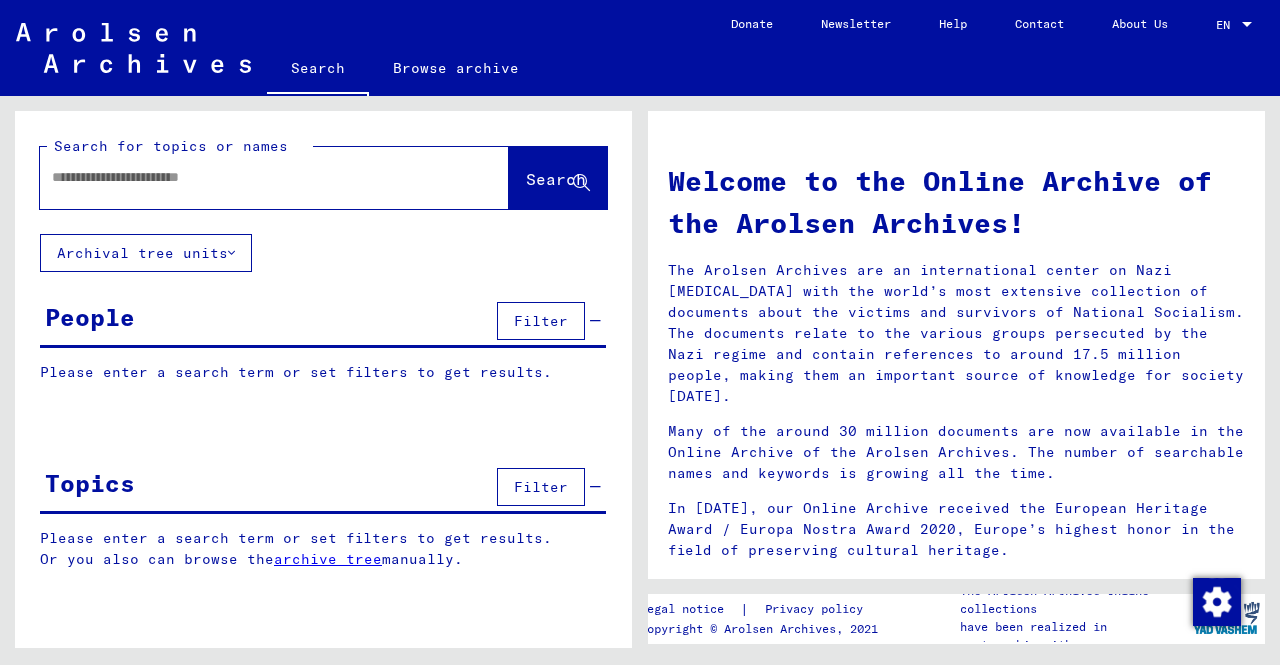 click at bounding box center (250, 177) 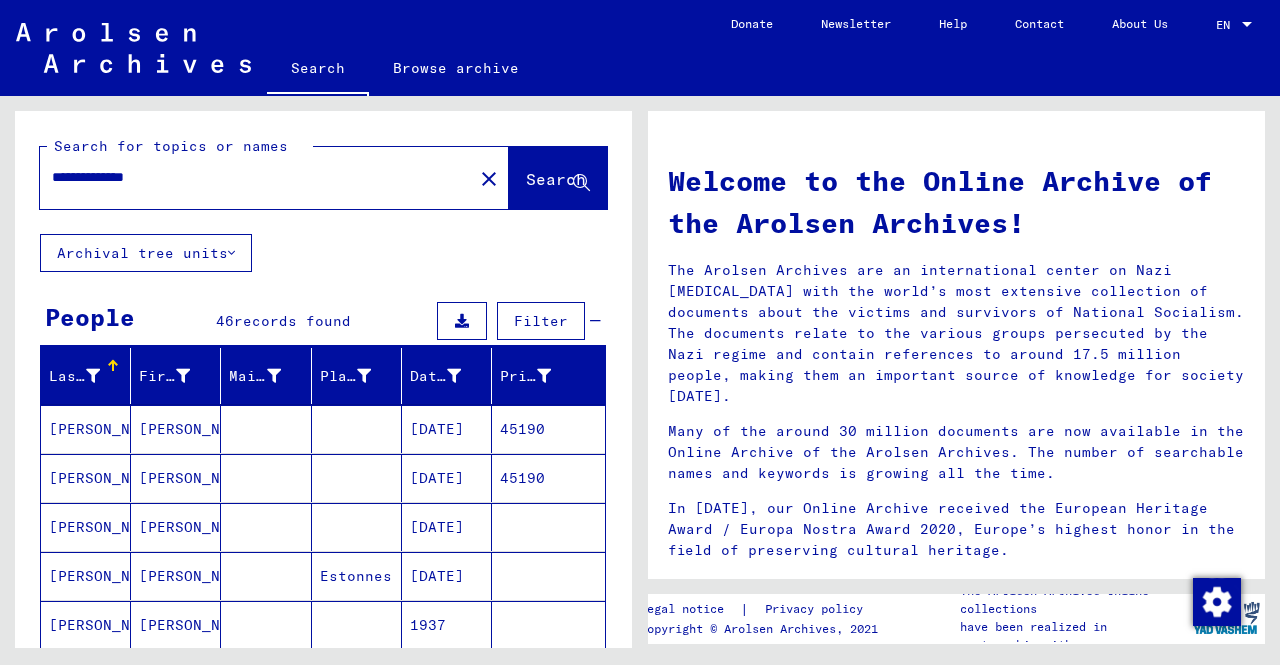 click on "**********" 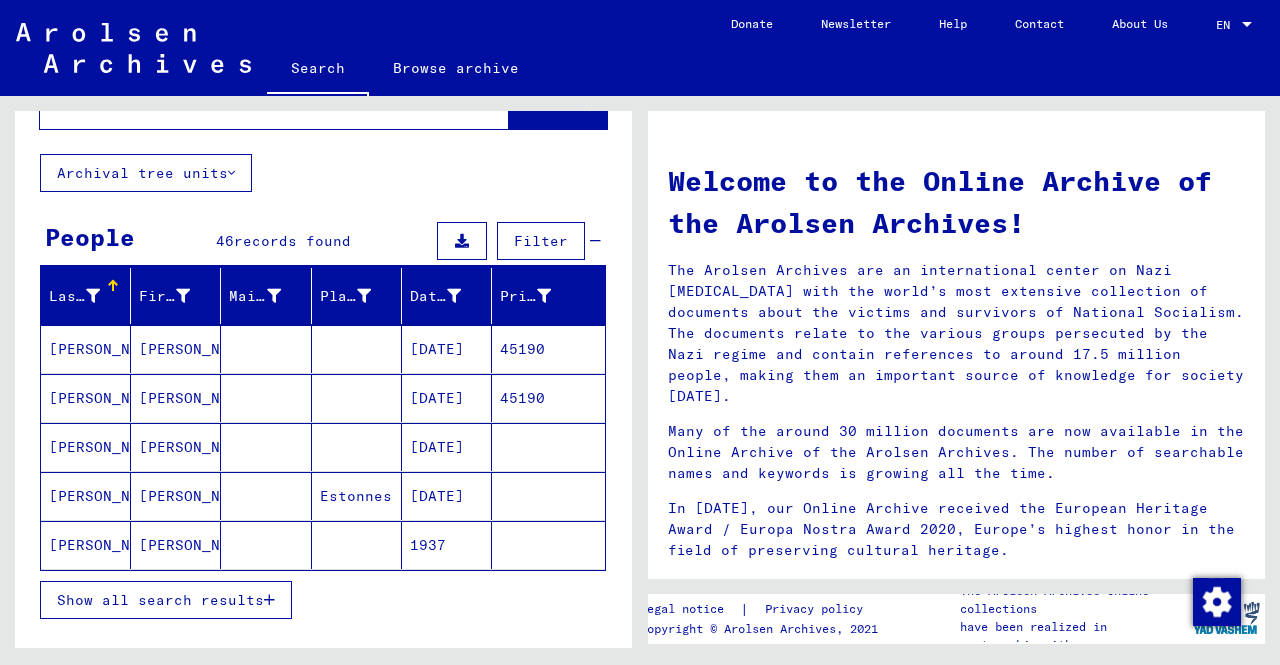 scroll, scrollTop: 120, scrollLeft: 0, axis: vertical 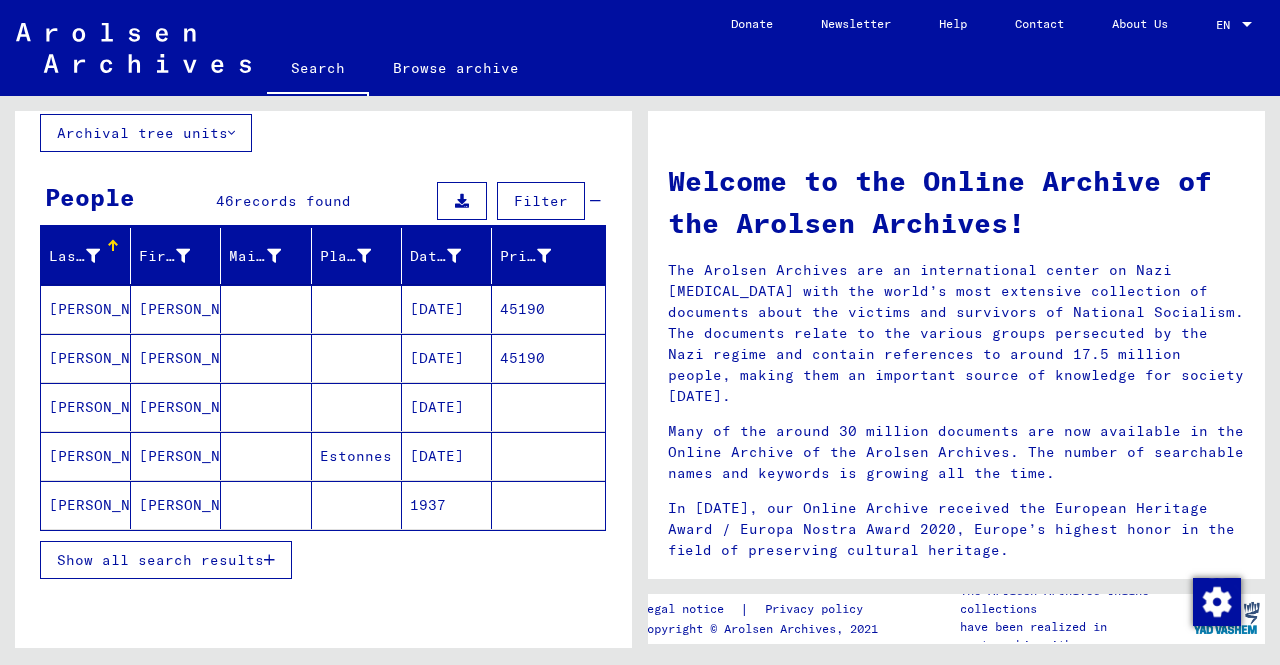 click on "Show all search results" at bounding box center [160, 560] 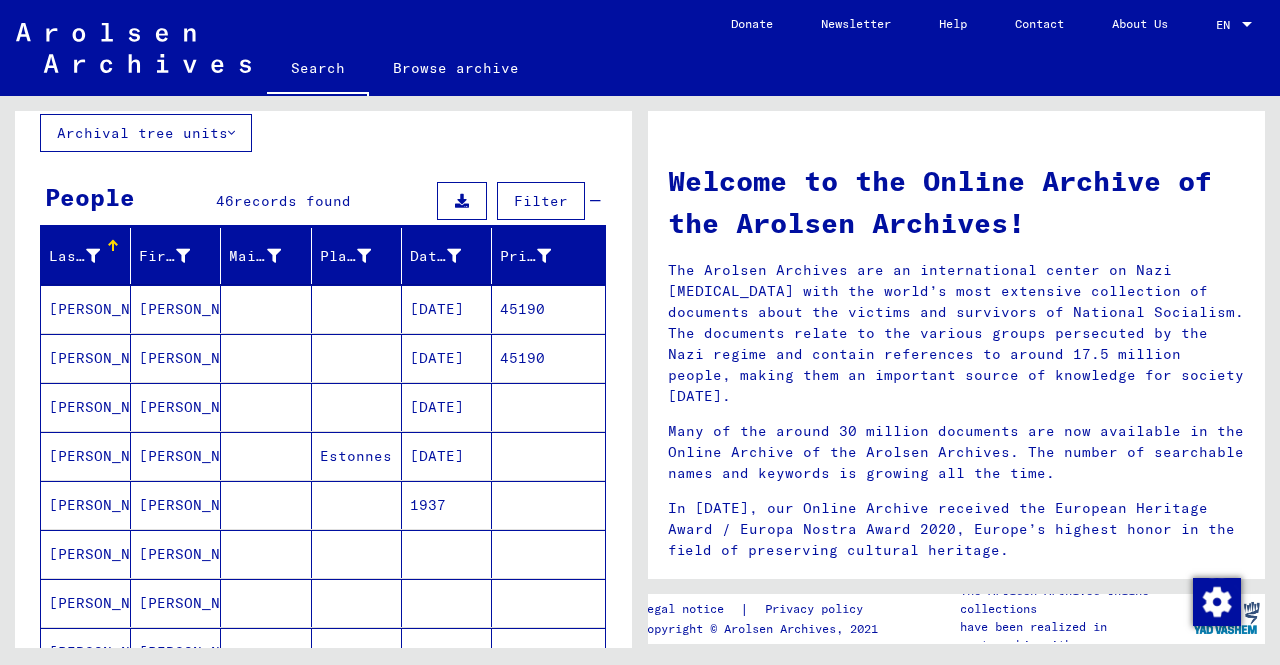click at bounding box center (357, 358) 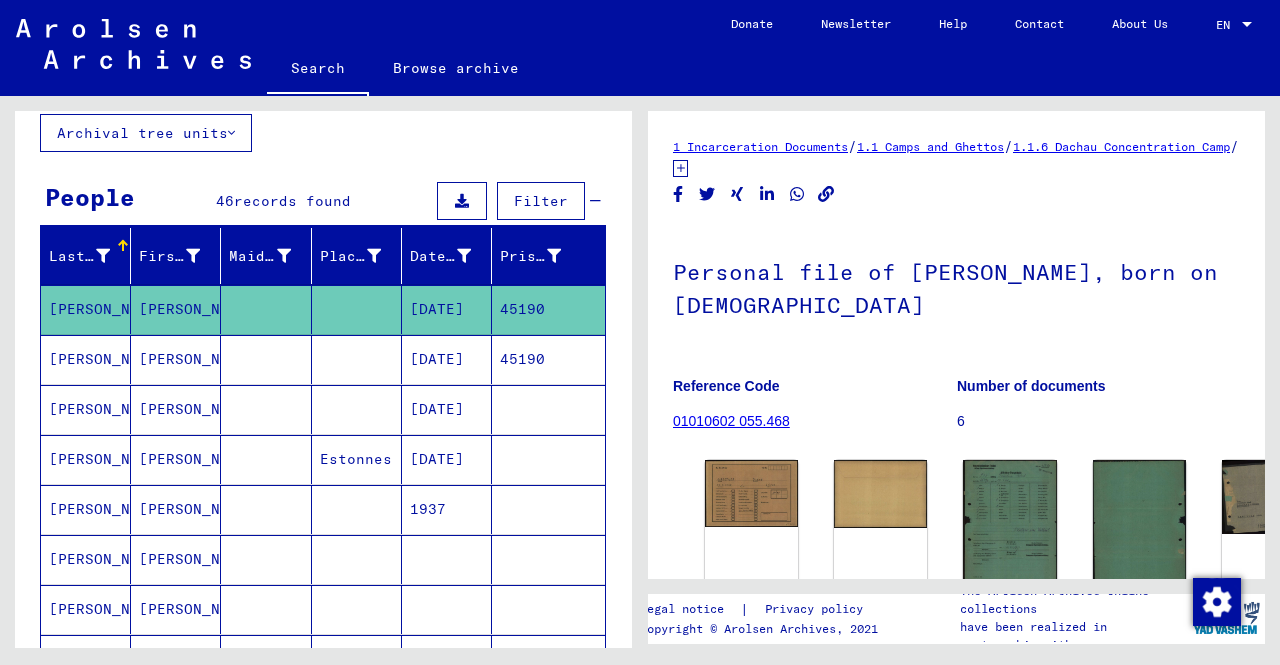 scroll, scrollTop: 0, scrollLeft: 0, axis: both 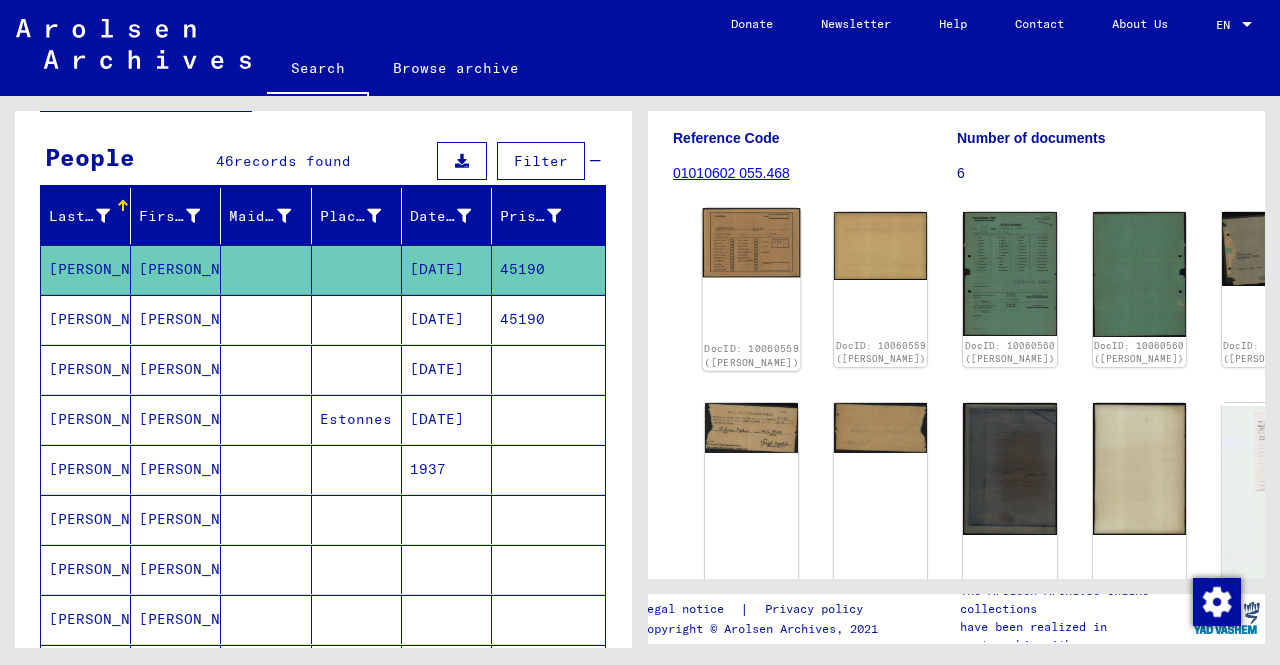 click 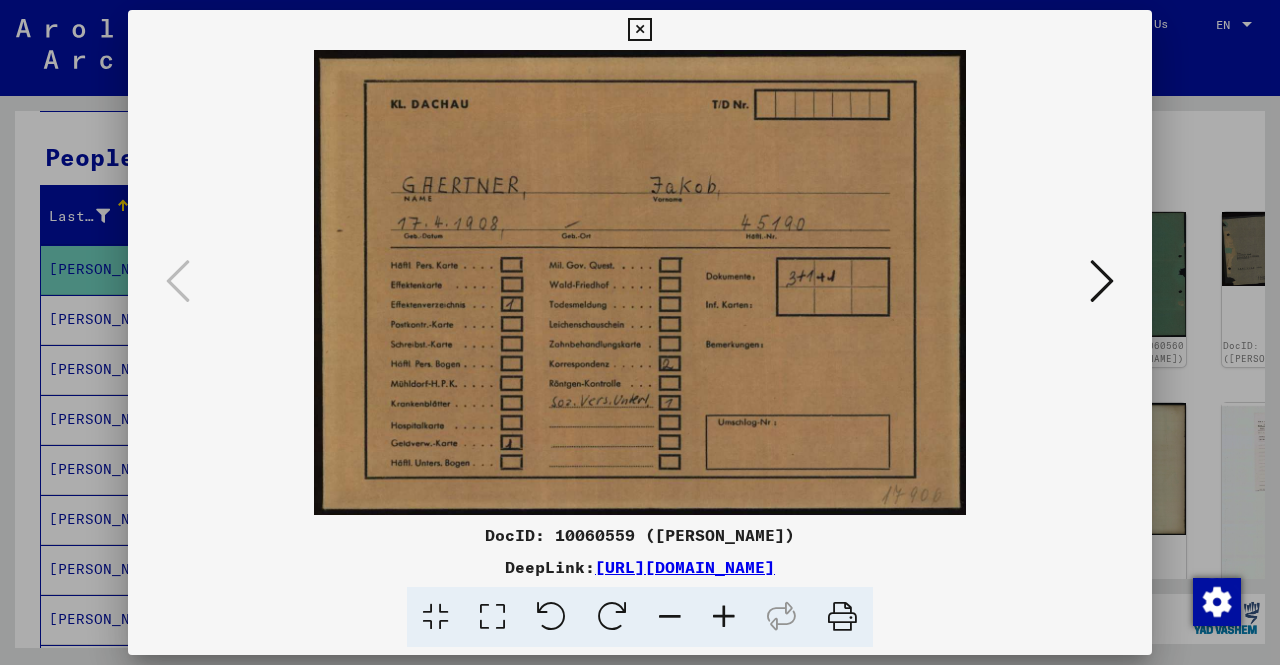 click at bounding box center (639, 30) 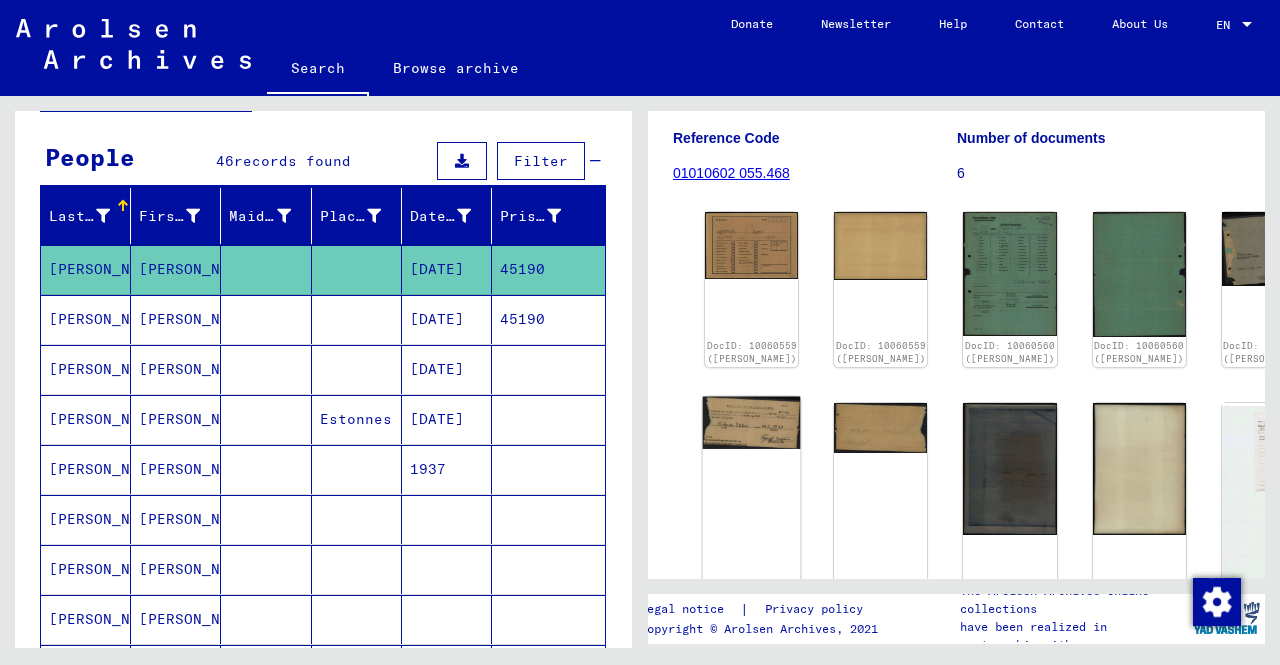 click 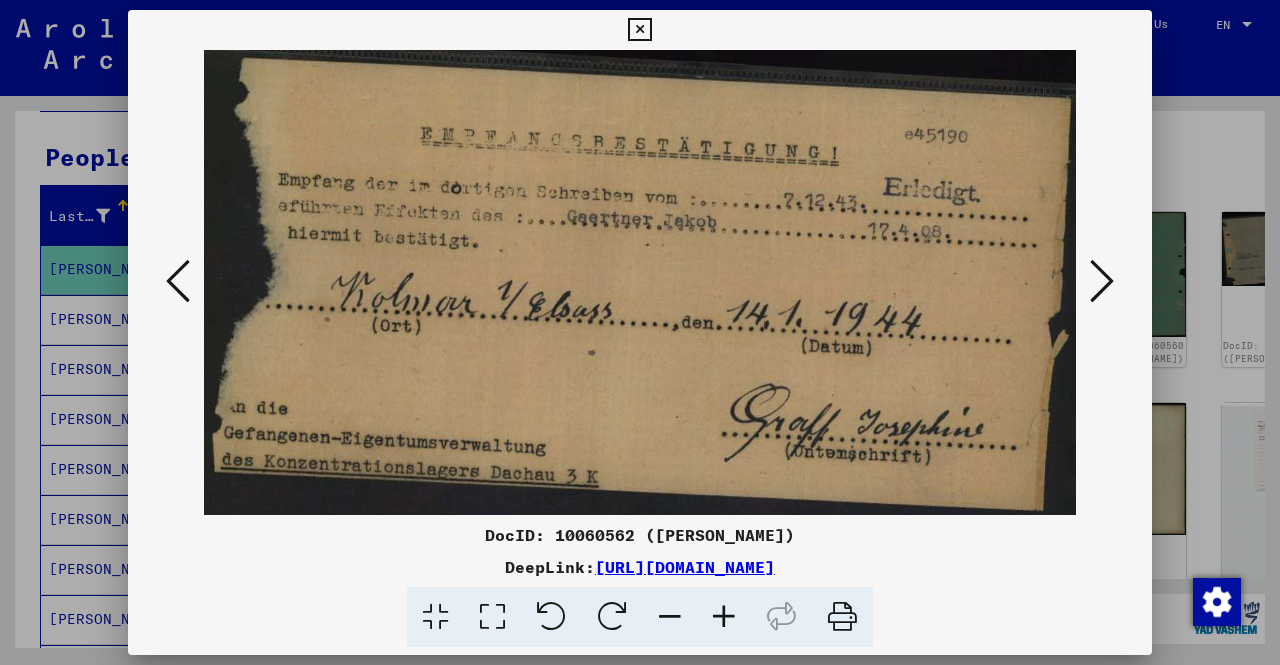 click at bounding box center (639, 30) 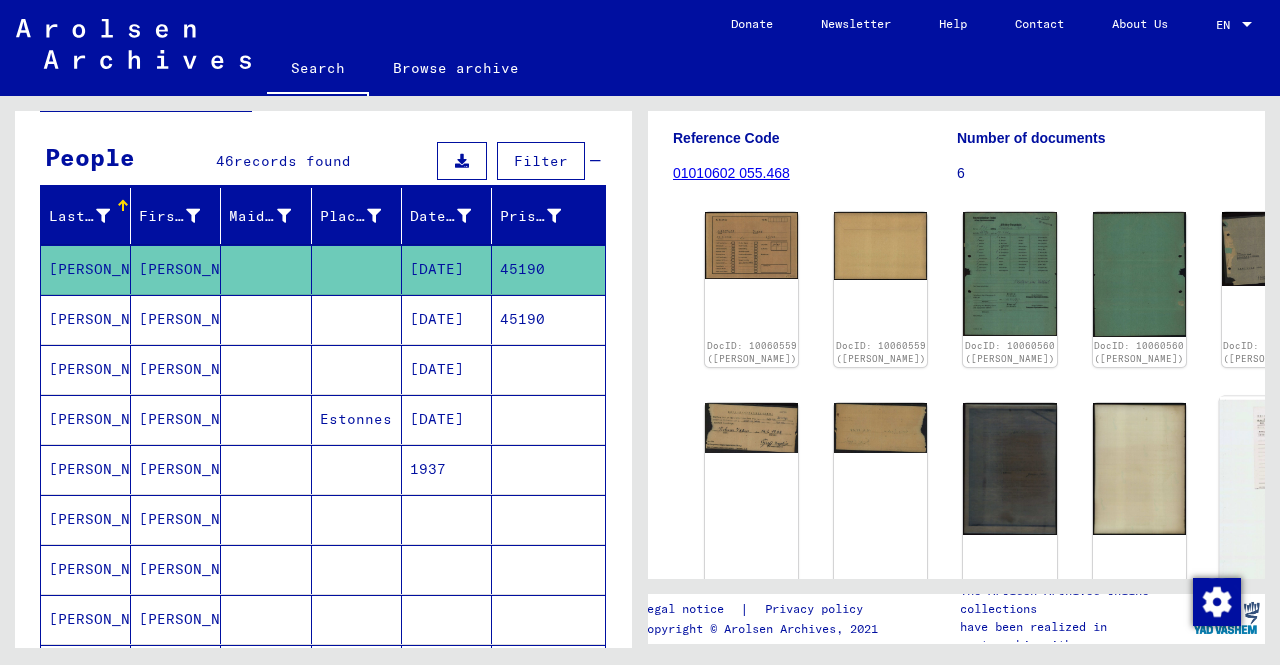click 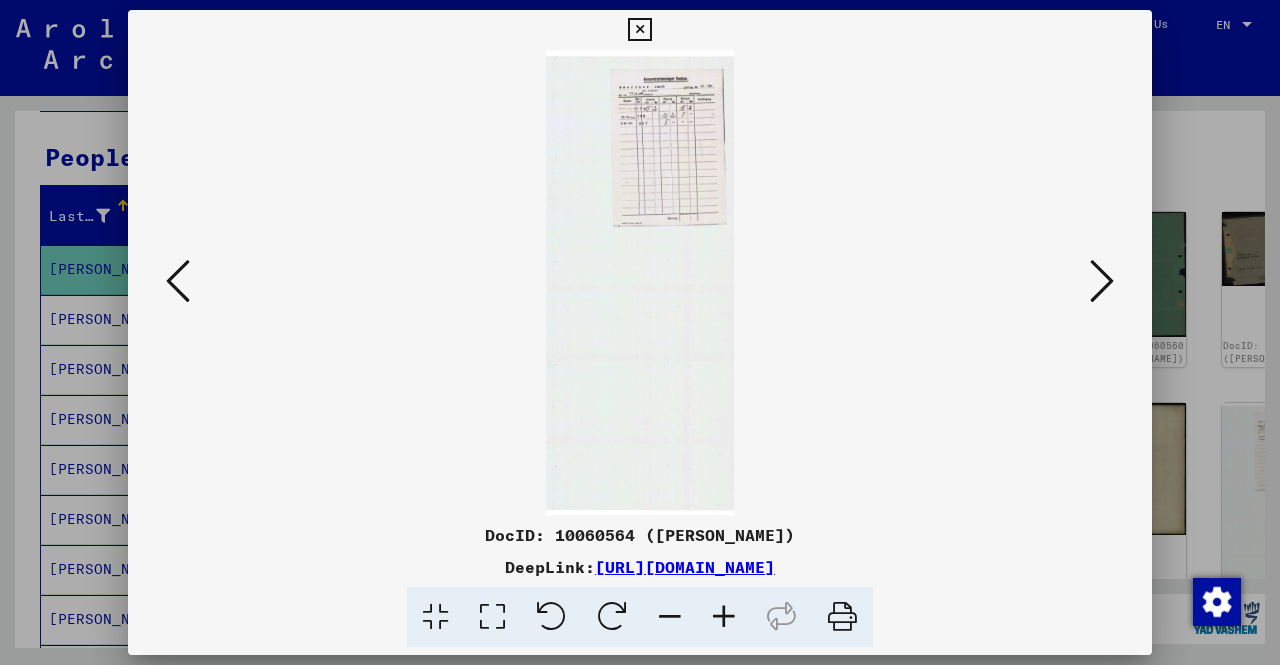 click at bounding box center (639, 30) 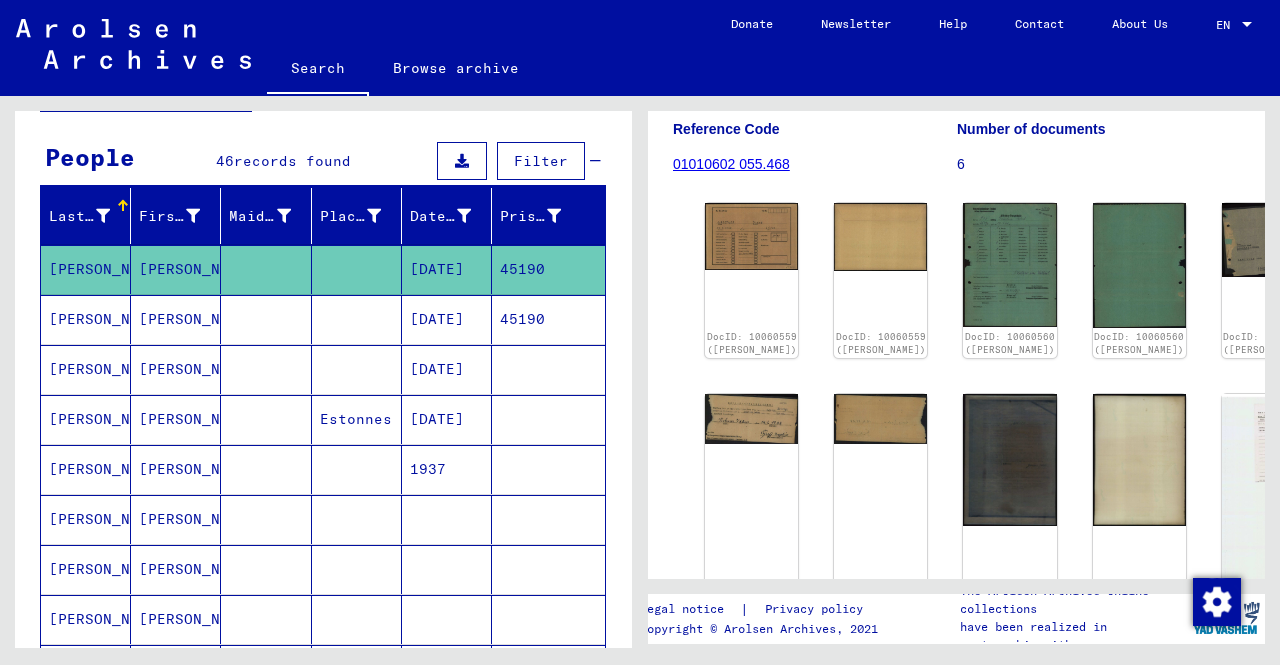 scroll, scrollTop: 254, scrollLeft: 0, axis: vertical 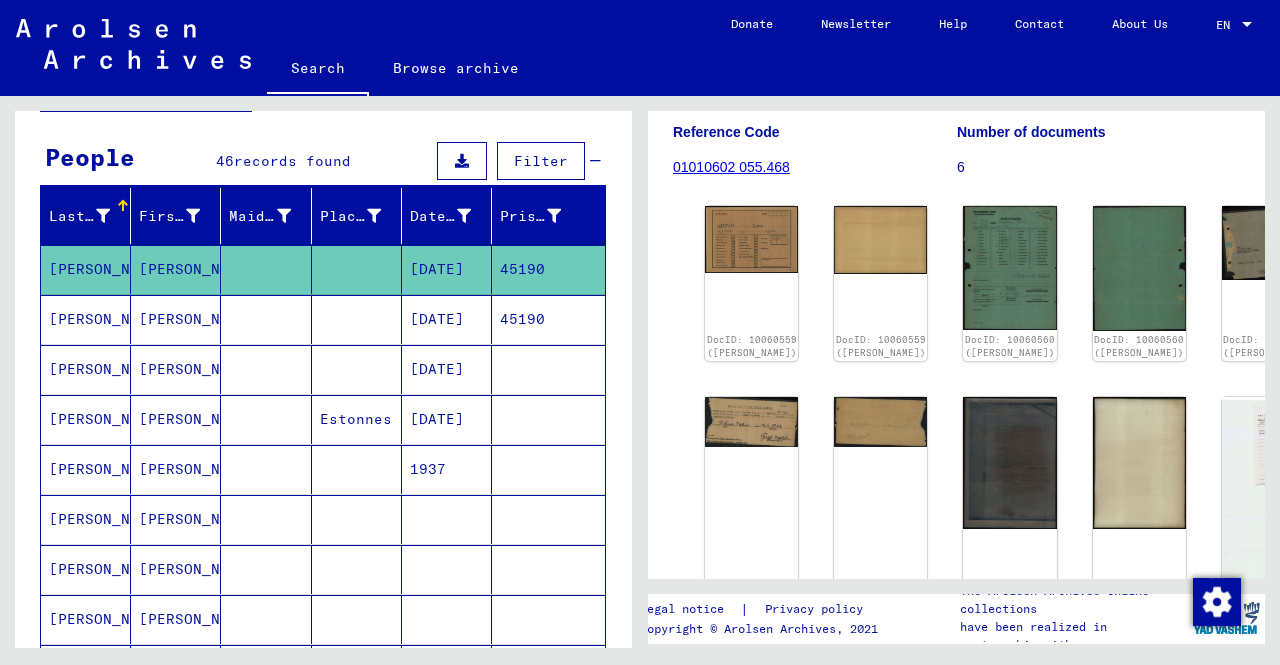click on "[DATE]" at bounding box center (447, 369) 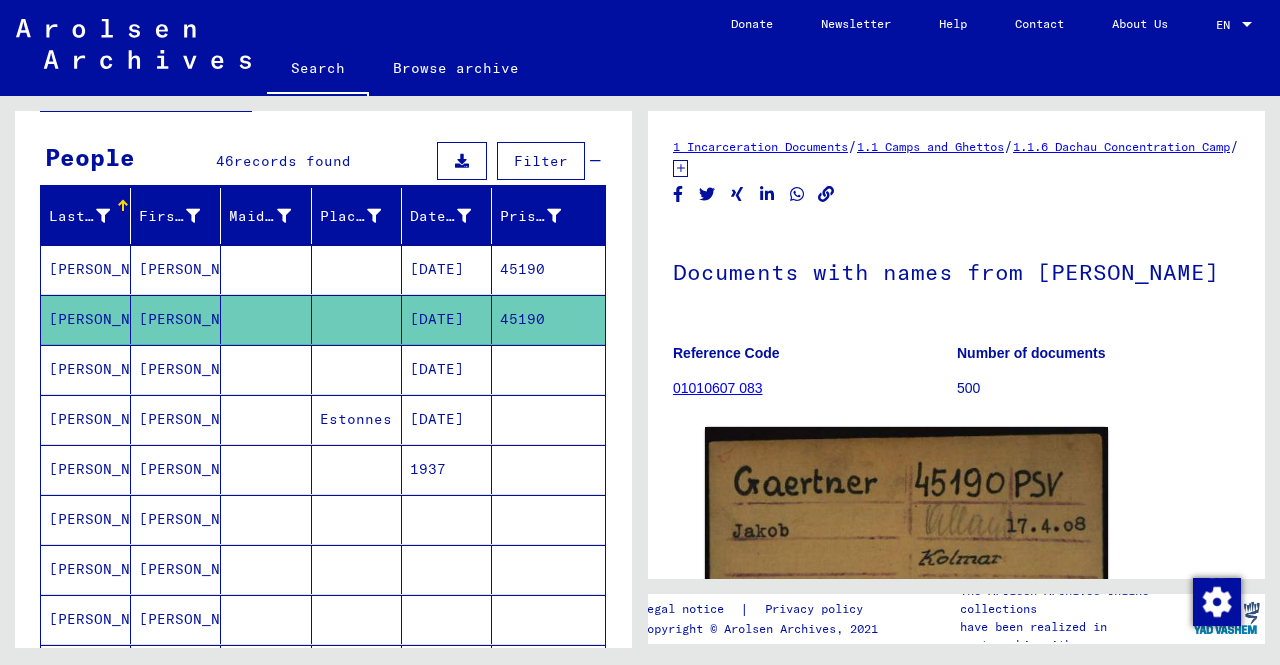 scroll, scrollTop: 0, scrollLeft: 0, axis: both 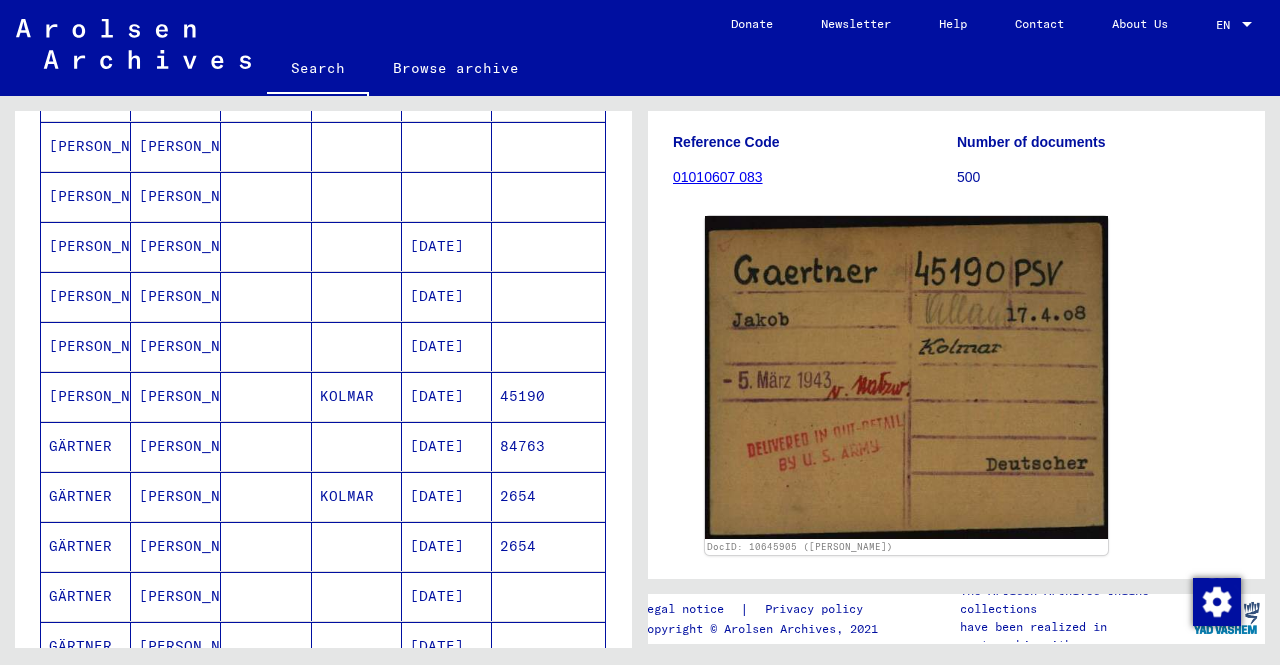 click at bounding box center (357, 496) 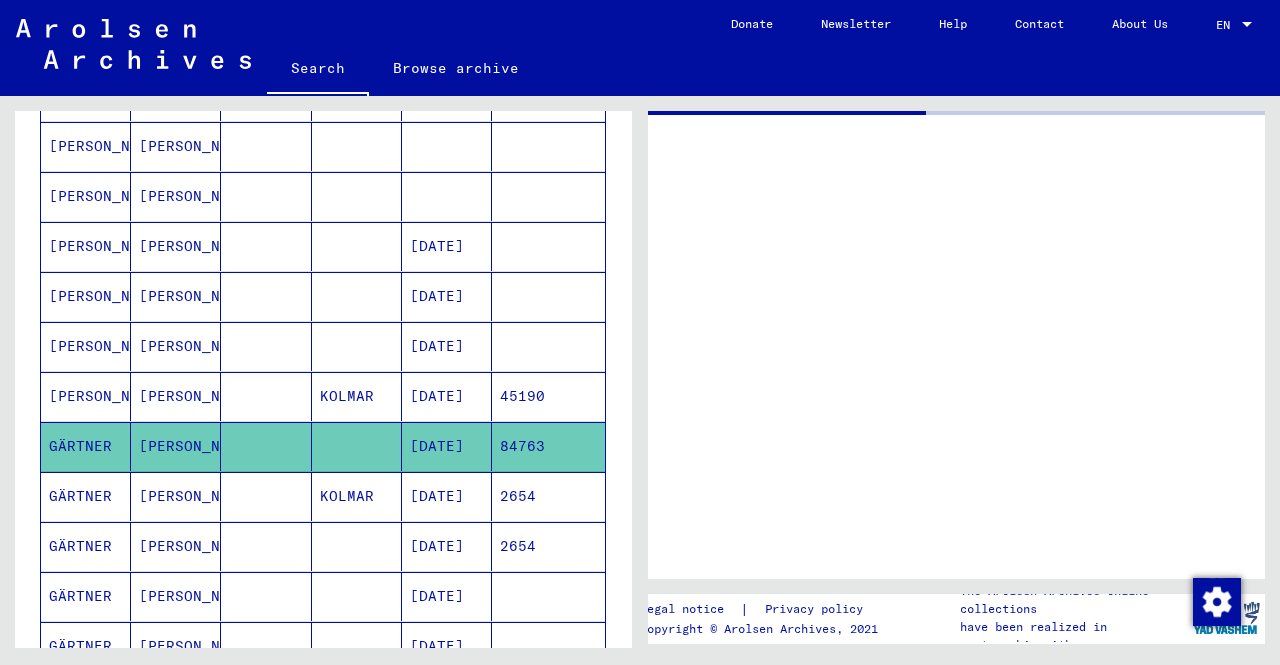 scroll, scrollTop: 0, scrollLeft: 0, axis: both 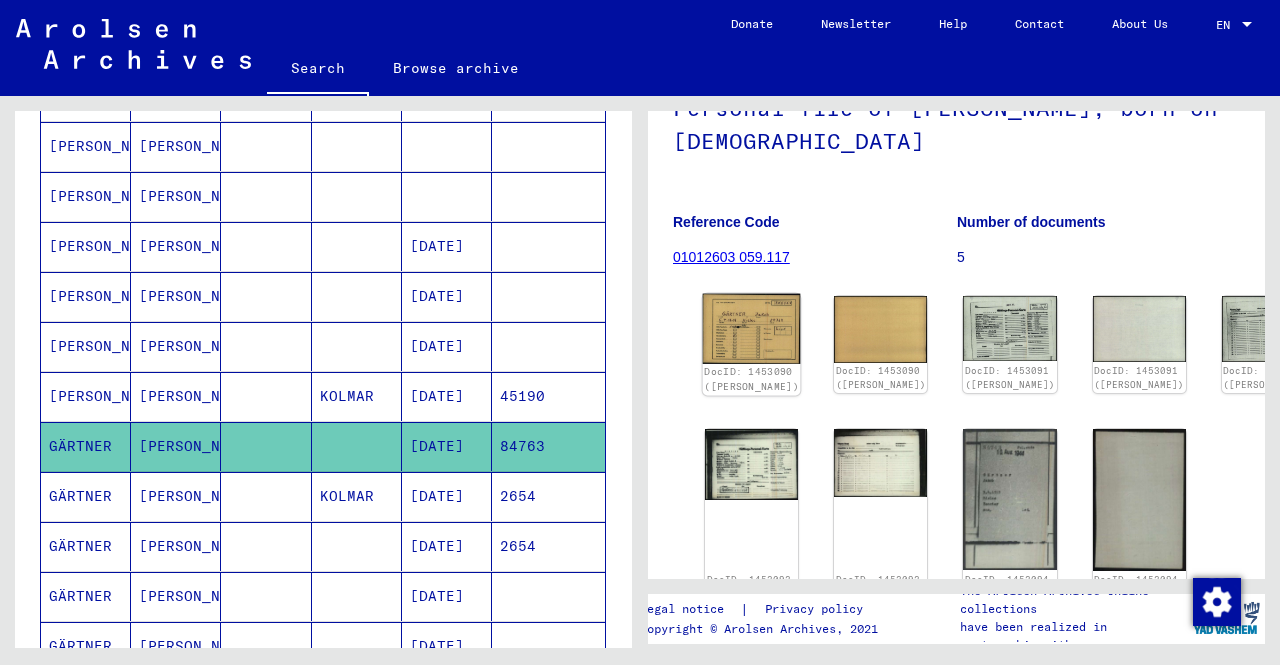 click 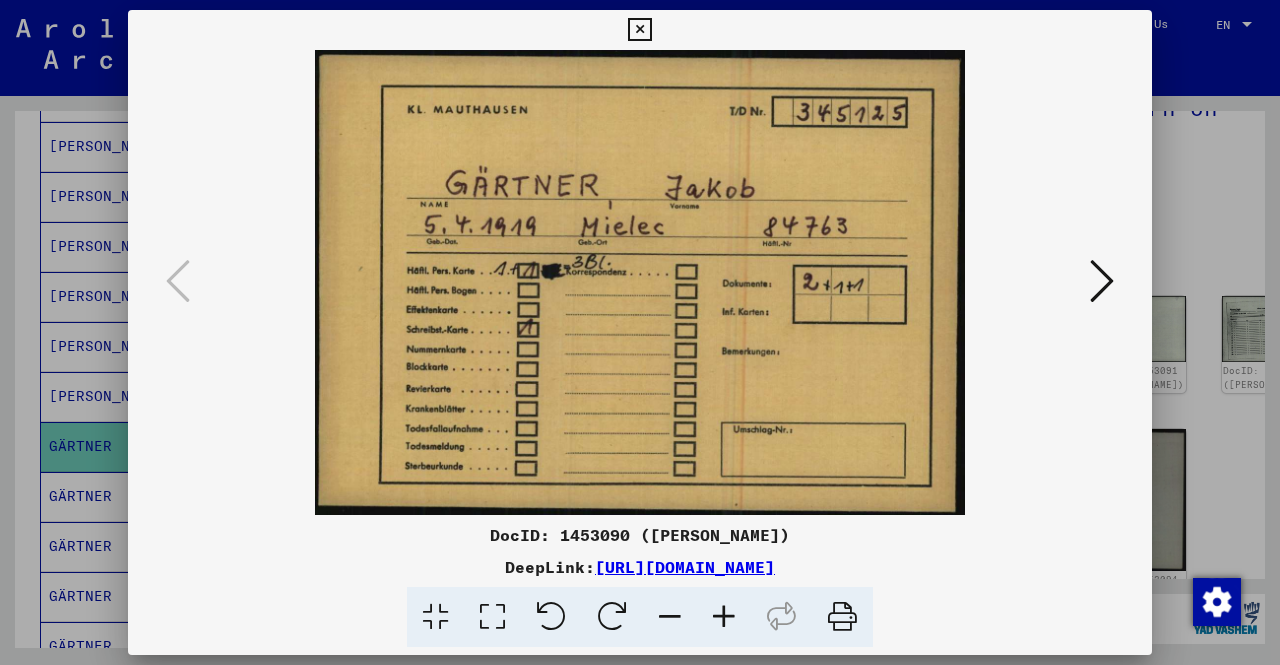 click at bounding box center (639, 30) 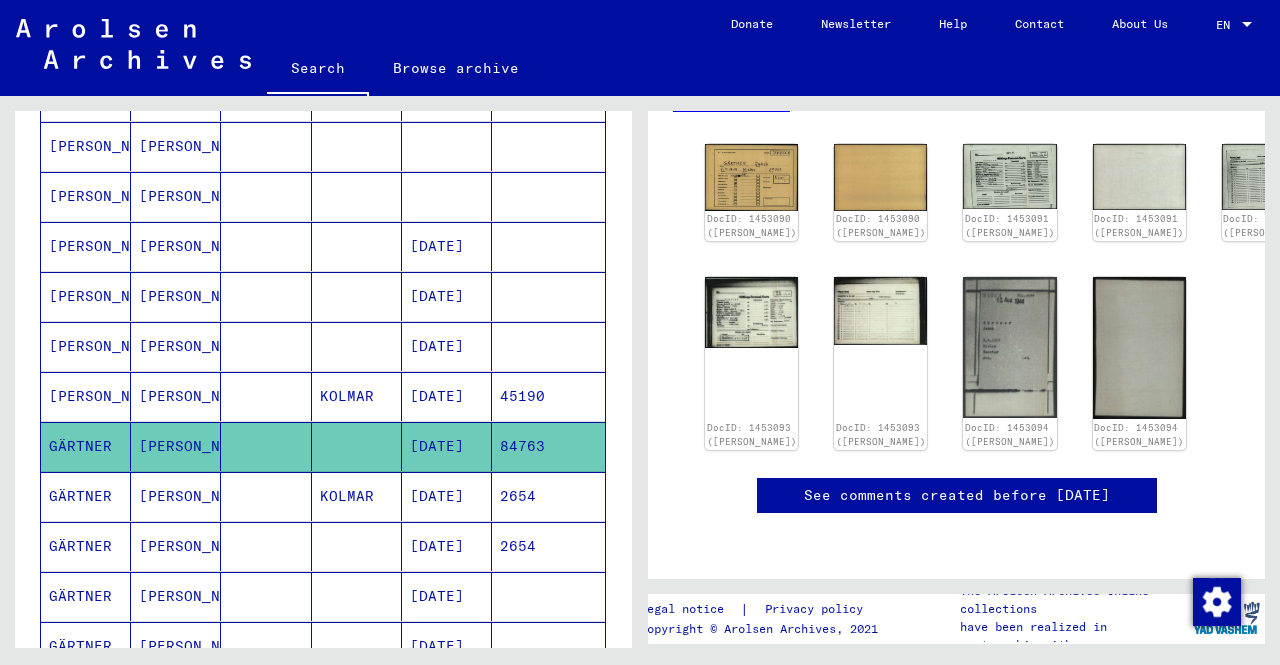 scroll, scrollTop: 0, scrollLeft: 0, axis: both 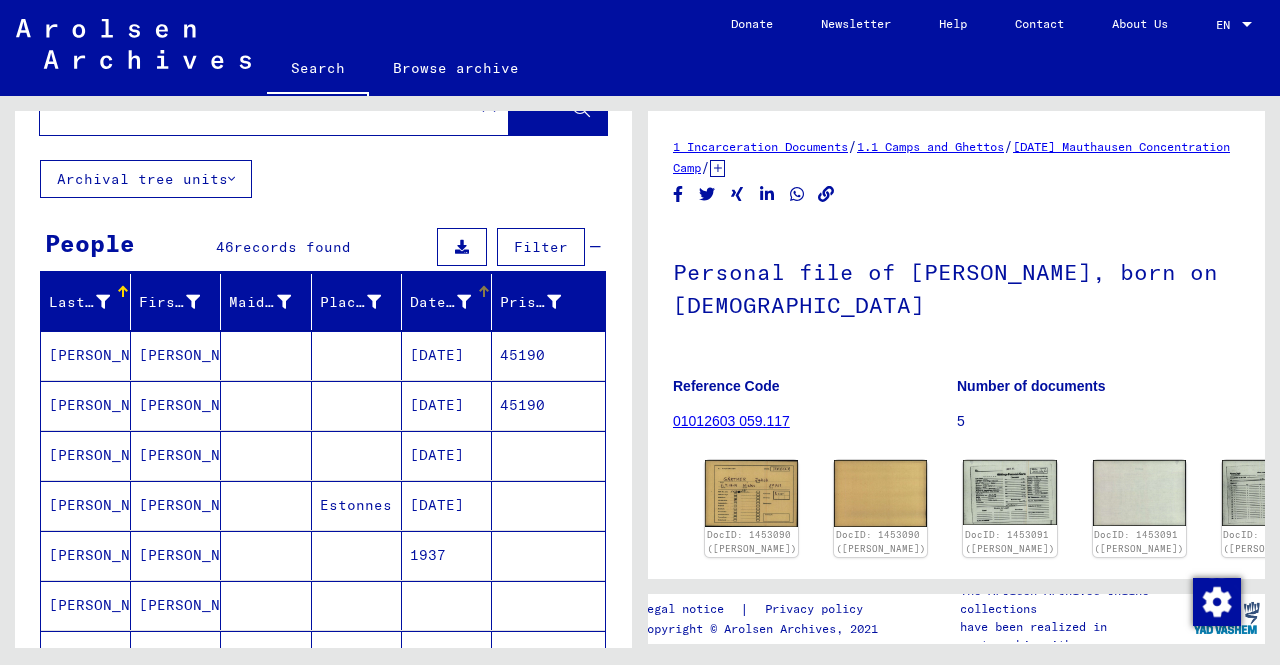 click on "Date of Birth" at bounding box center [440, 302] 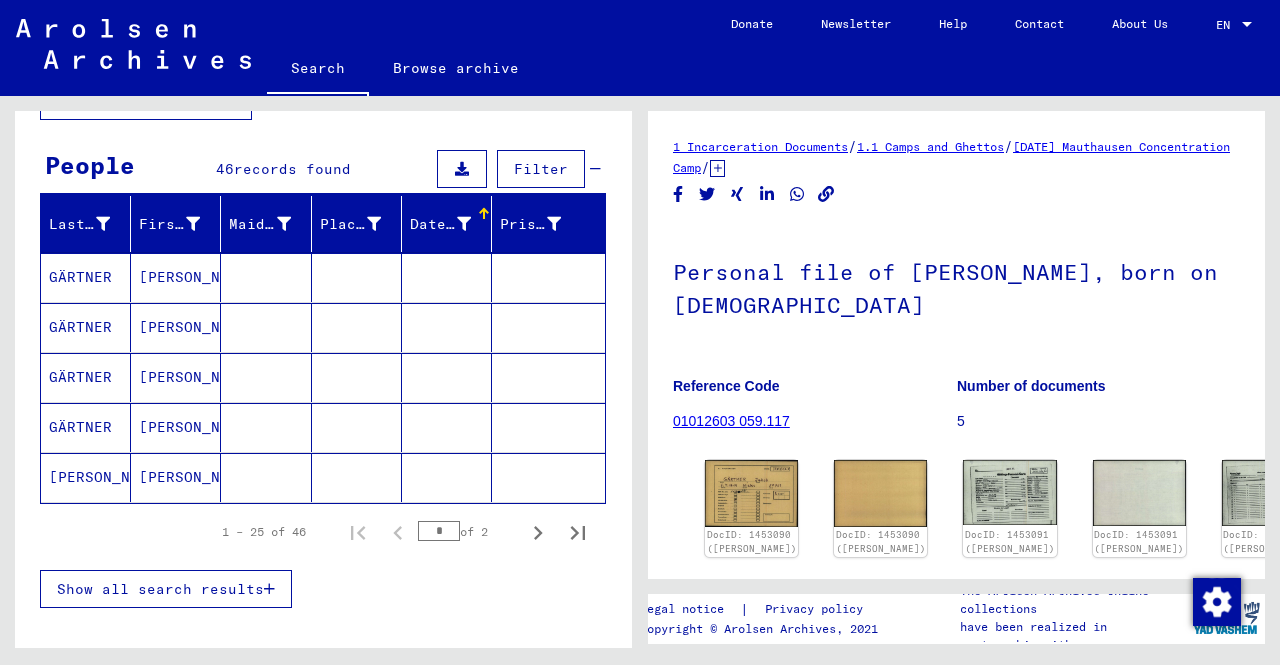 scroll, scrollTop: 178, scrollLeft: 0, axis: vertical 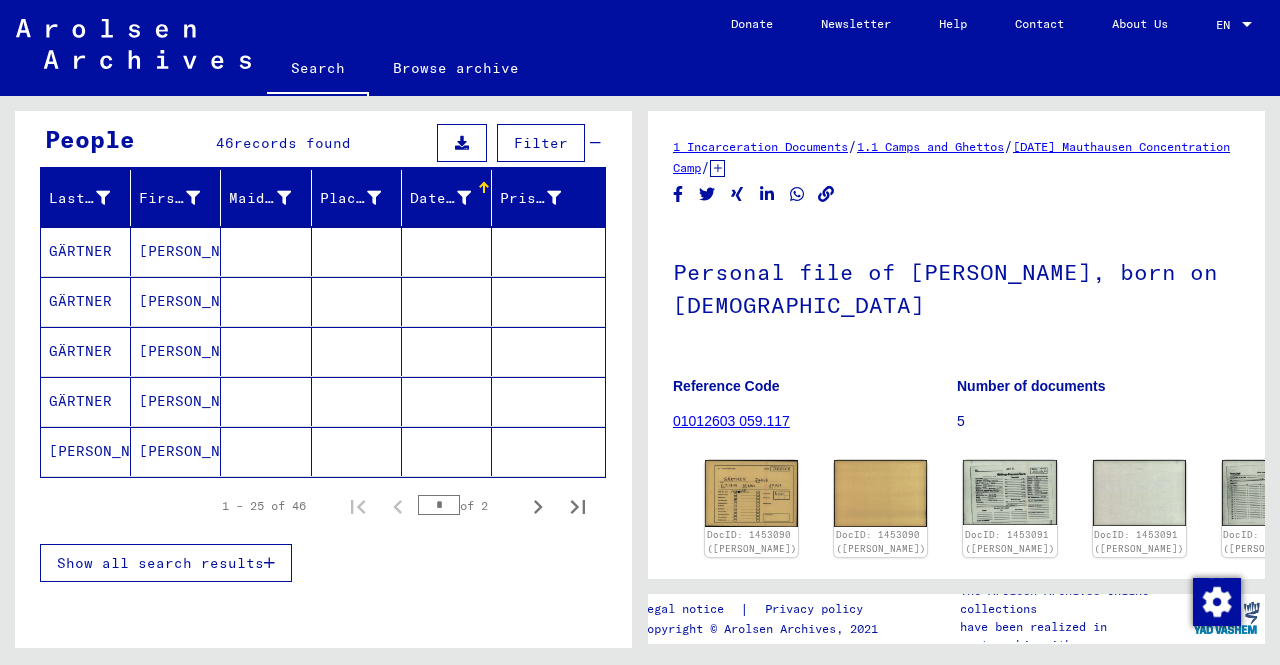 click on "Show all search results" at bounding box center [166, 563] 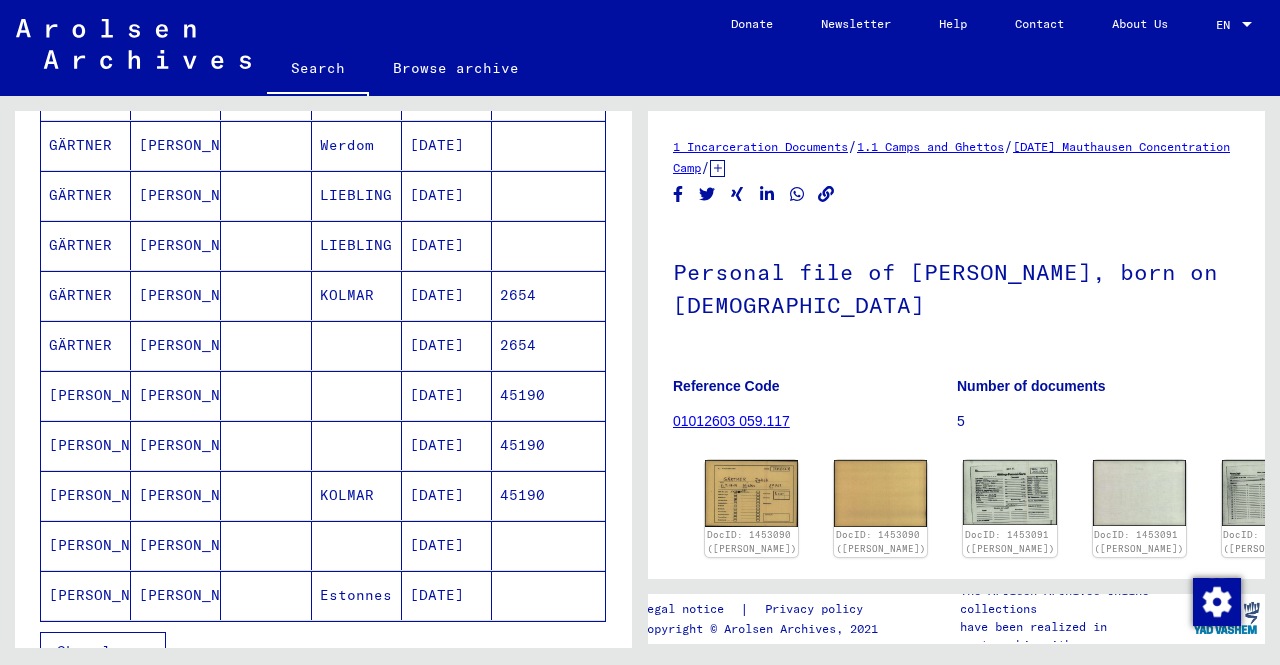 scroll, scrollTop: 1103, scrollLeft: 0, axis: vertical 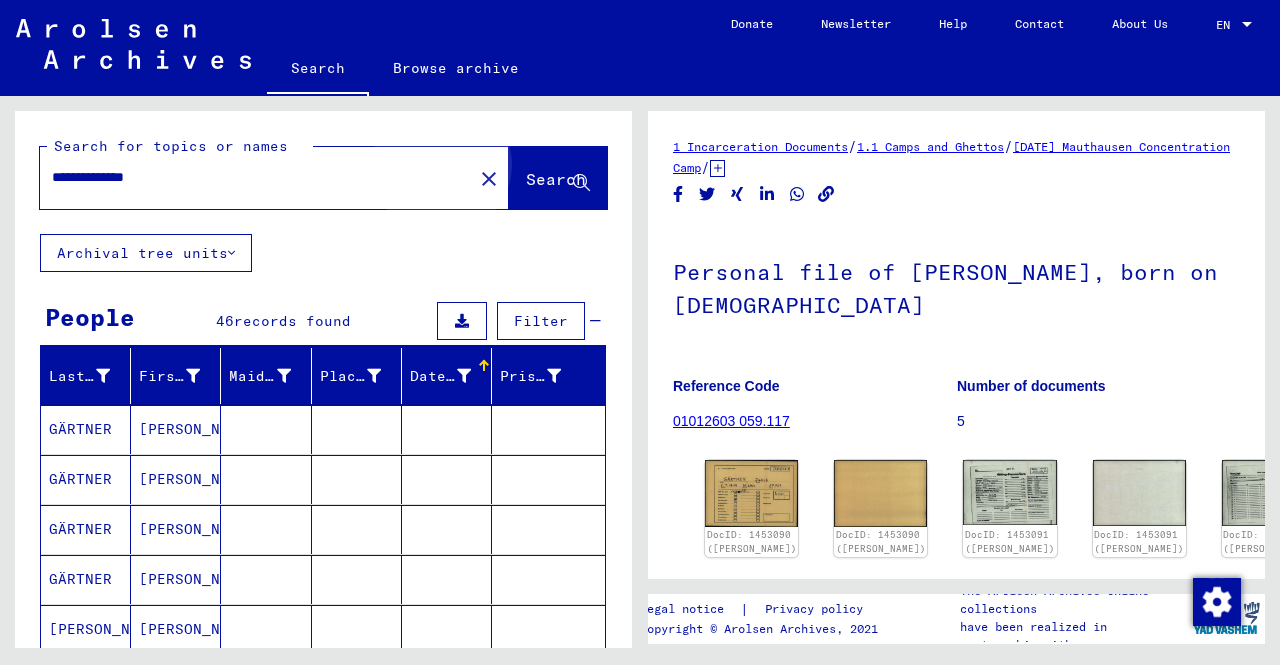 click on "Search" 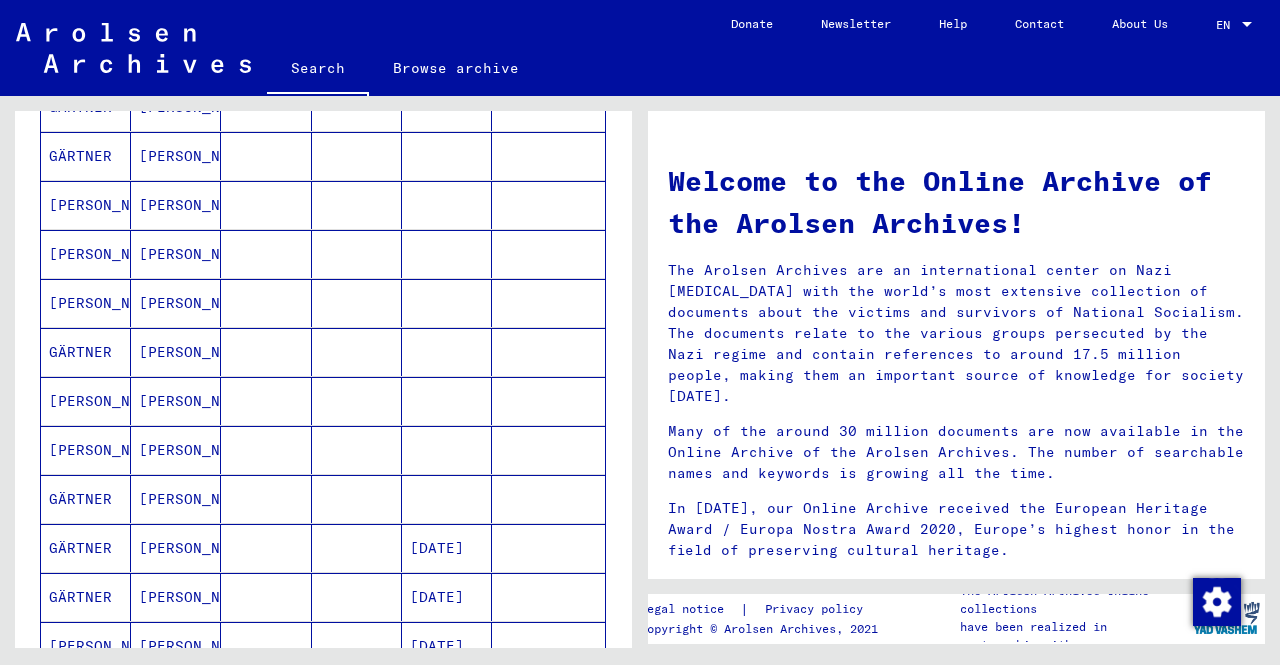 scroll, scrollTop: 394, scrollLeft: 0, axis: vertical 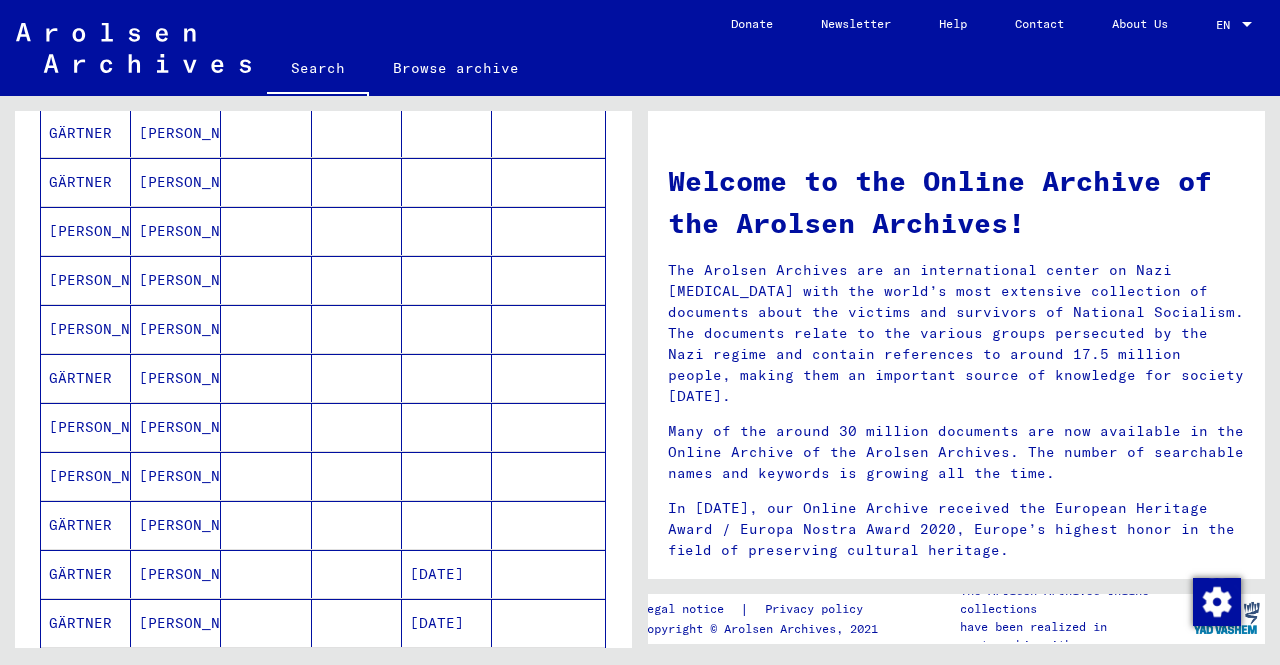 click at bounding box center (447, 574) 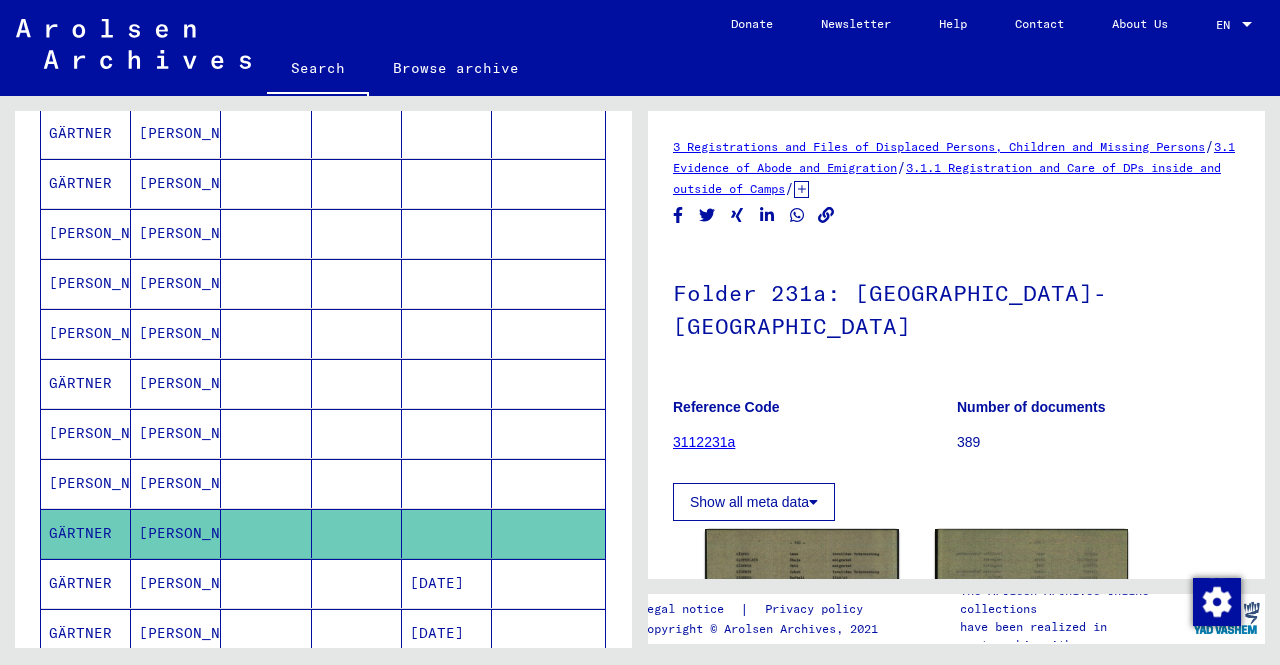scroll, scrollTop: 0, scrollLeft: 0, axis: both 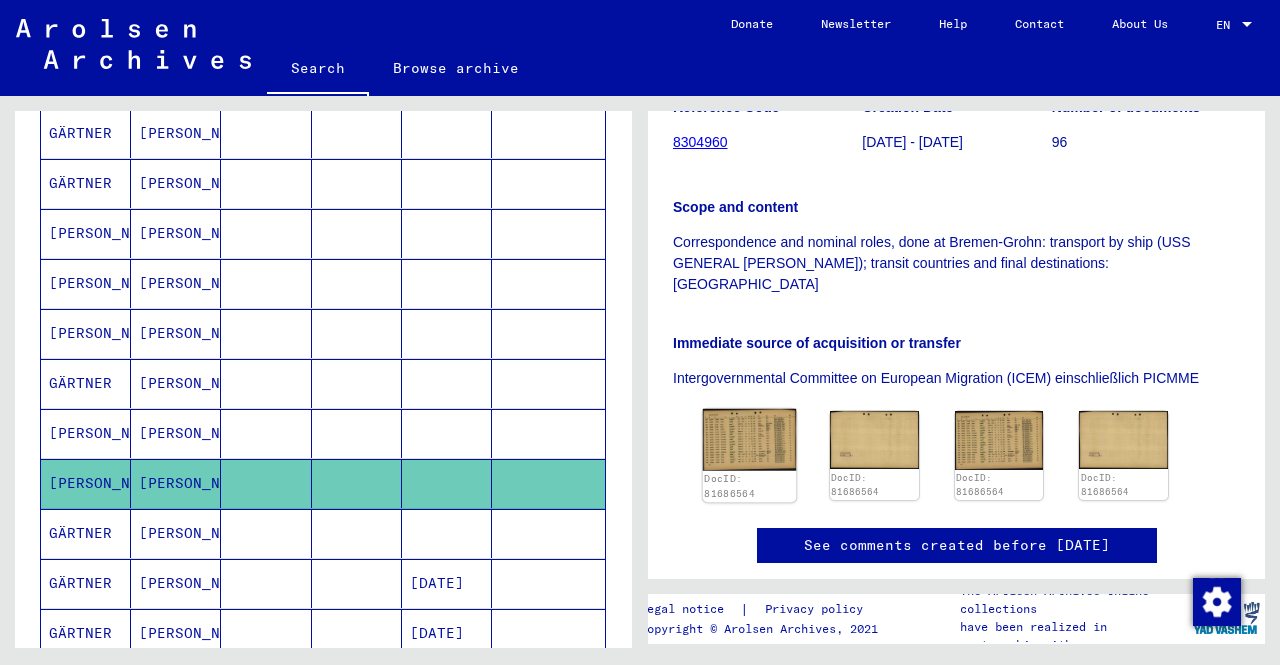 click 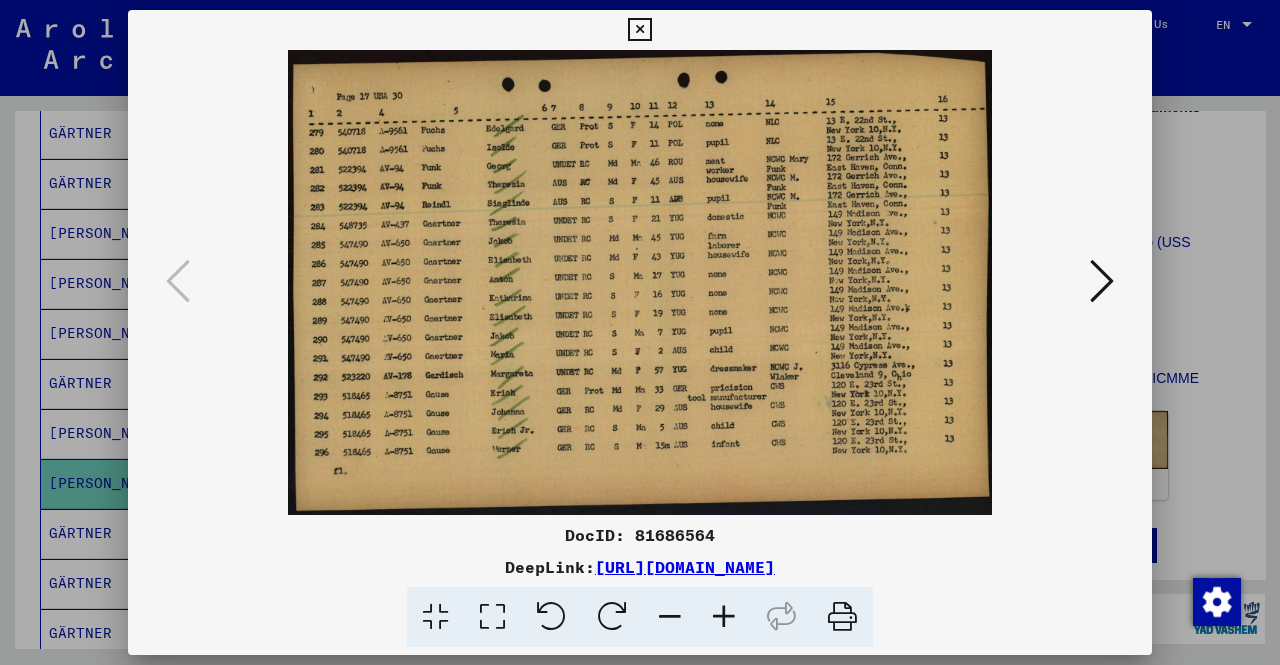click at bounding box center (639, 30) 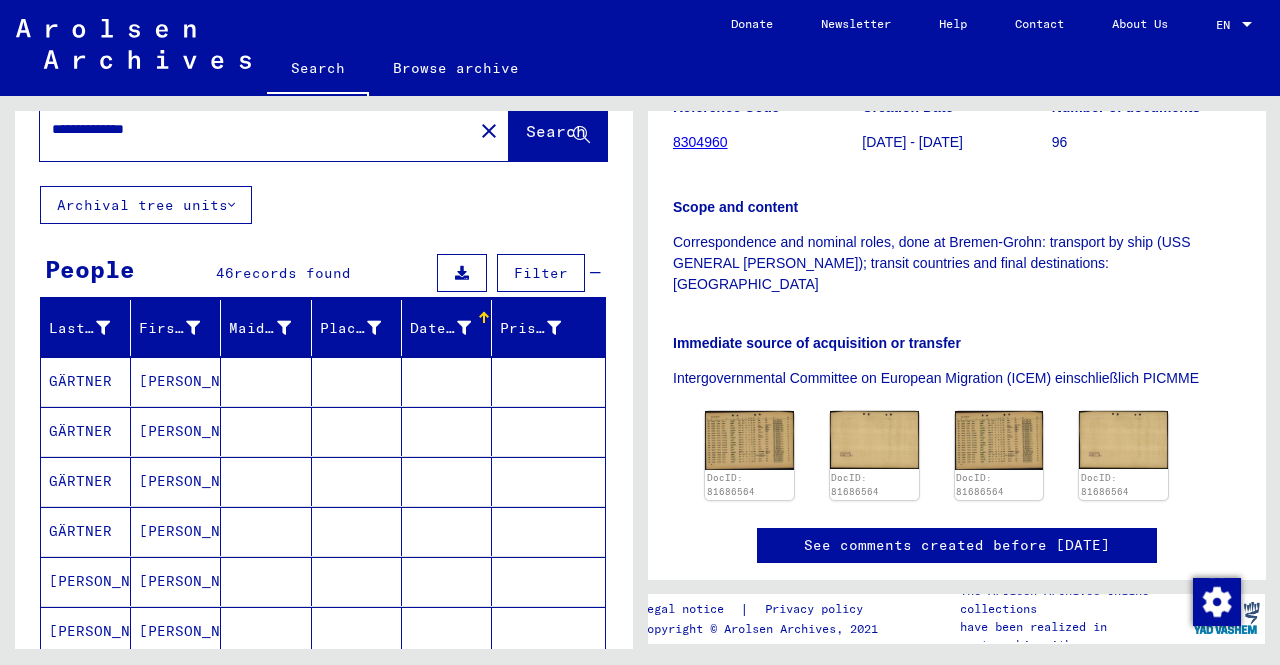 scroll, scrollTop: 0, scrollLeft: 0, axis: both 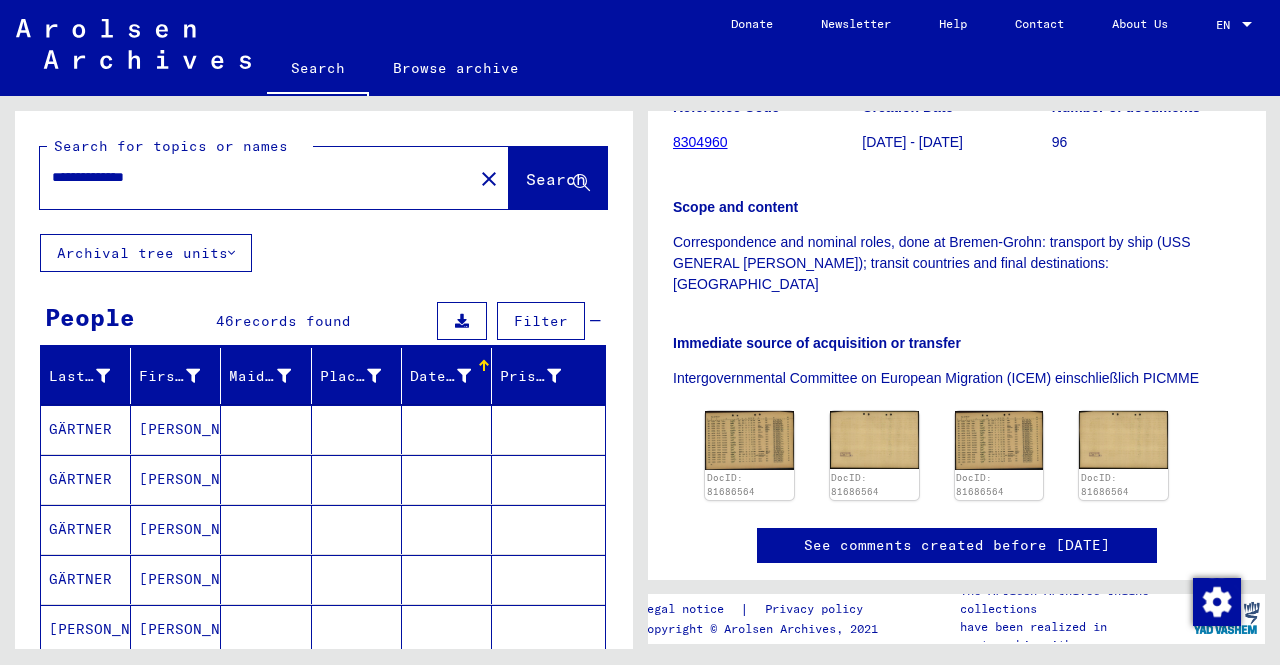 click on "**********" at bounding box center (256, 177) 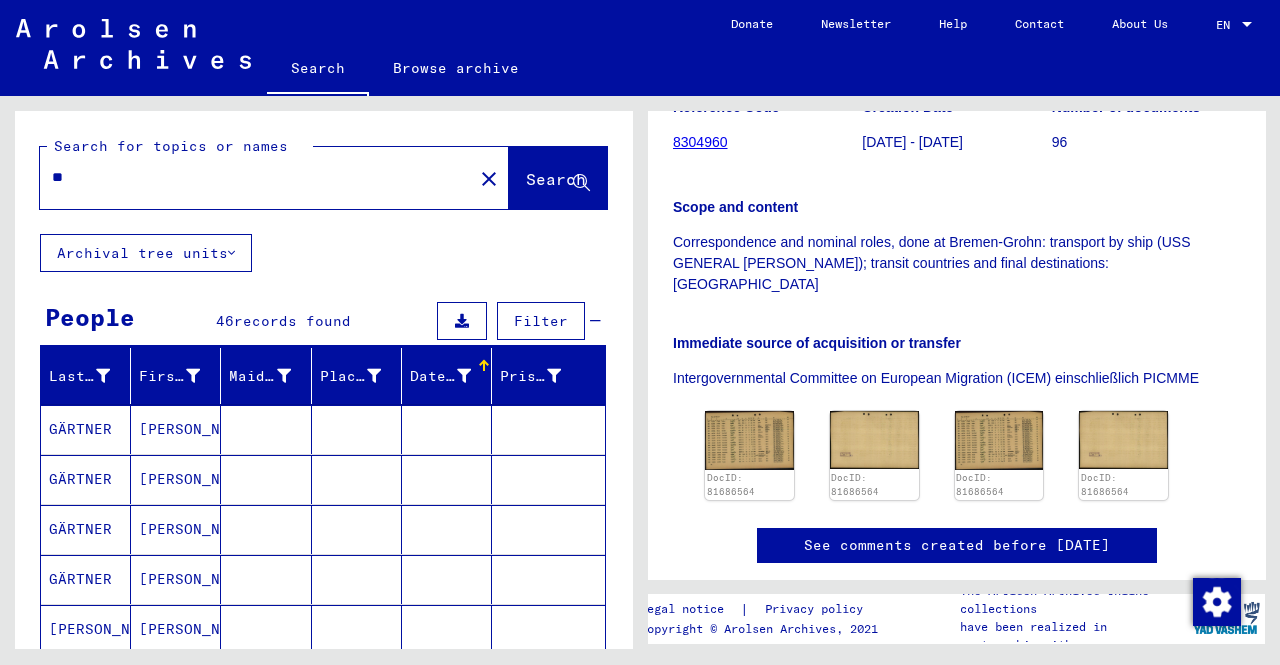 type on "*" 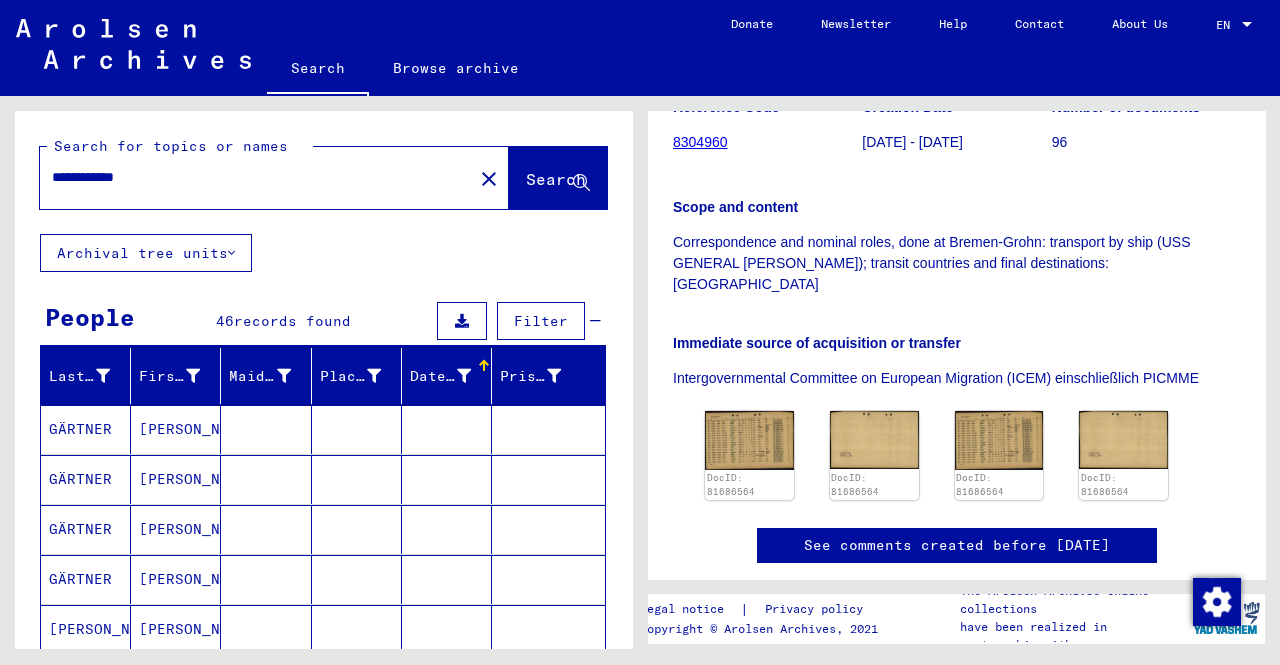type on "**********" 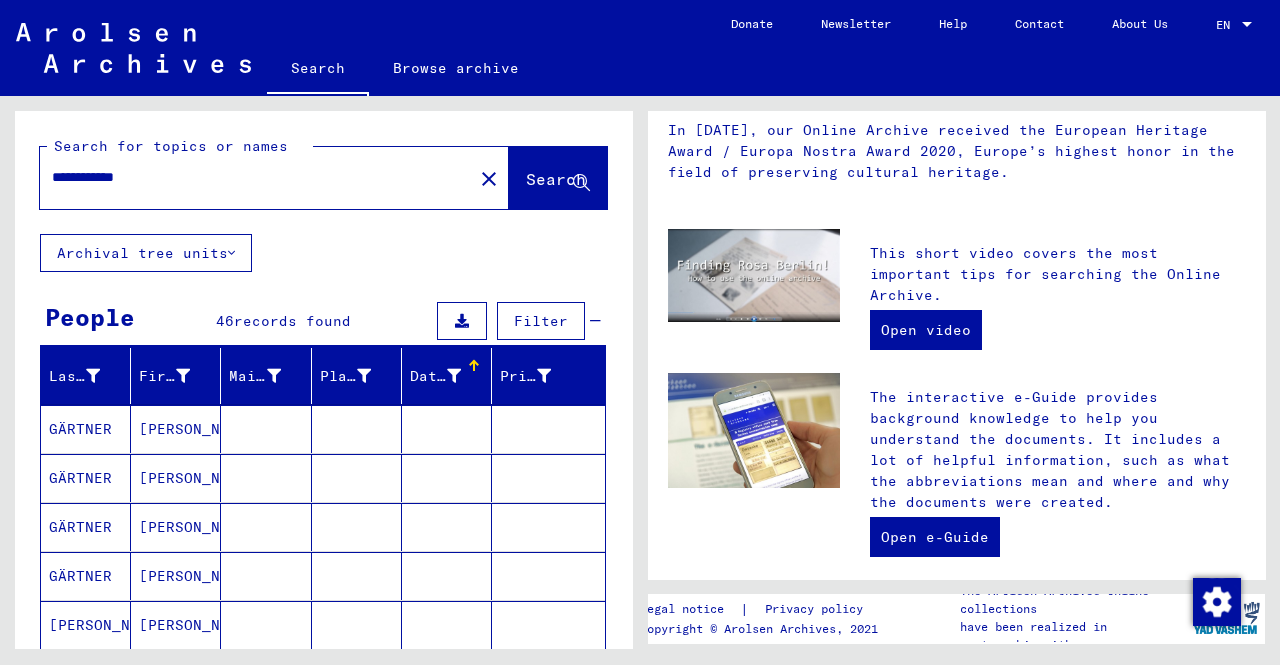 scroll, scrollTop: 0, scrollLeft: 0, axis: both 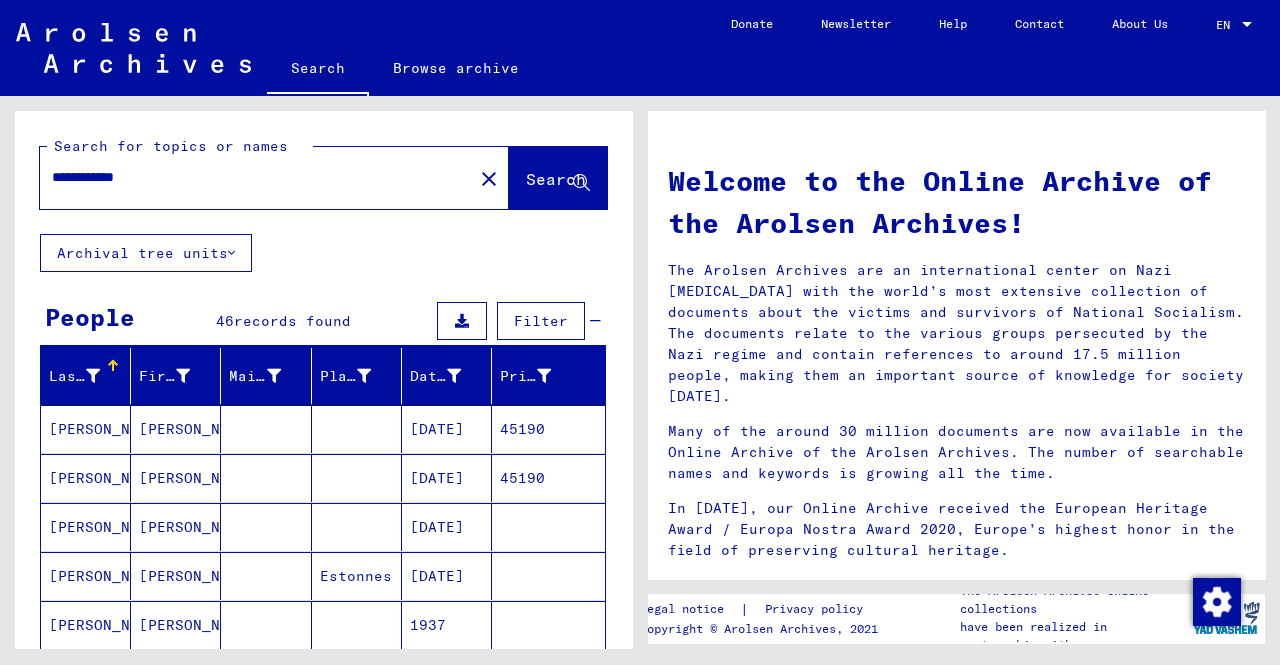 click on "**********" 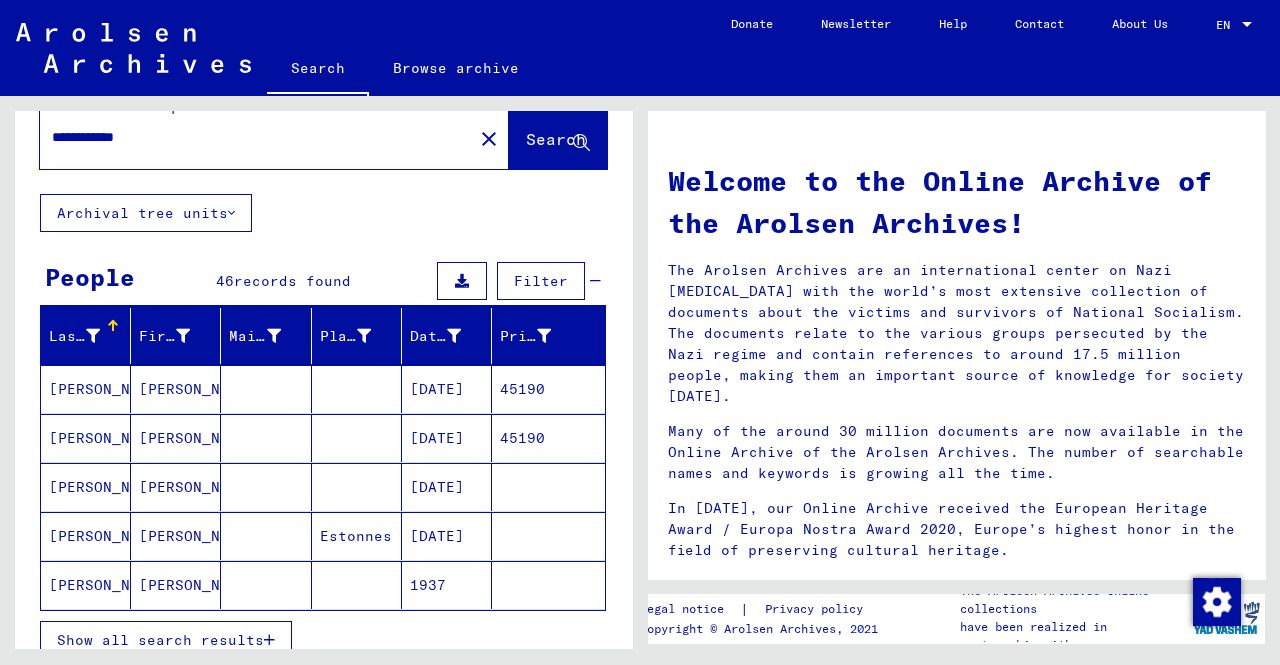 scroll, scrollTop: 160, scrollLeft: 0, axis: vertical 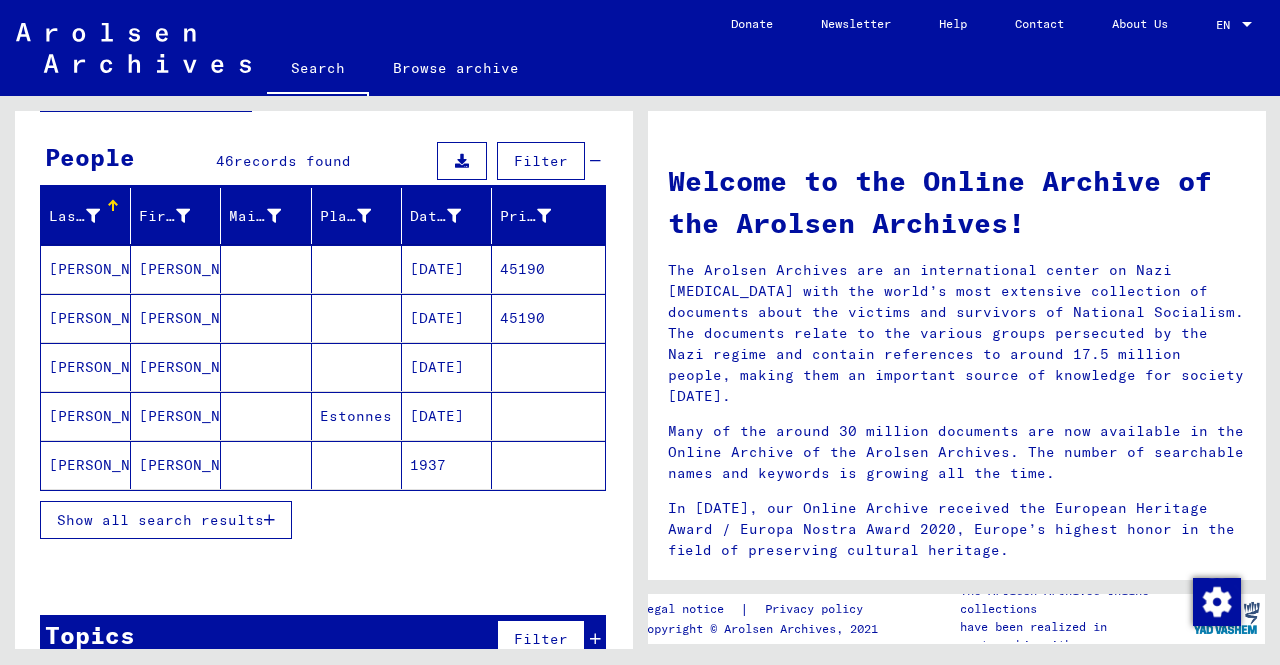 click on "Show all search results" at bounding box center (160, 520) 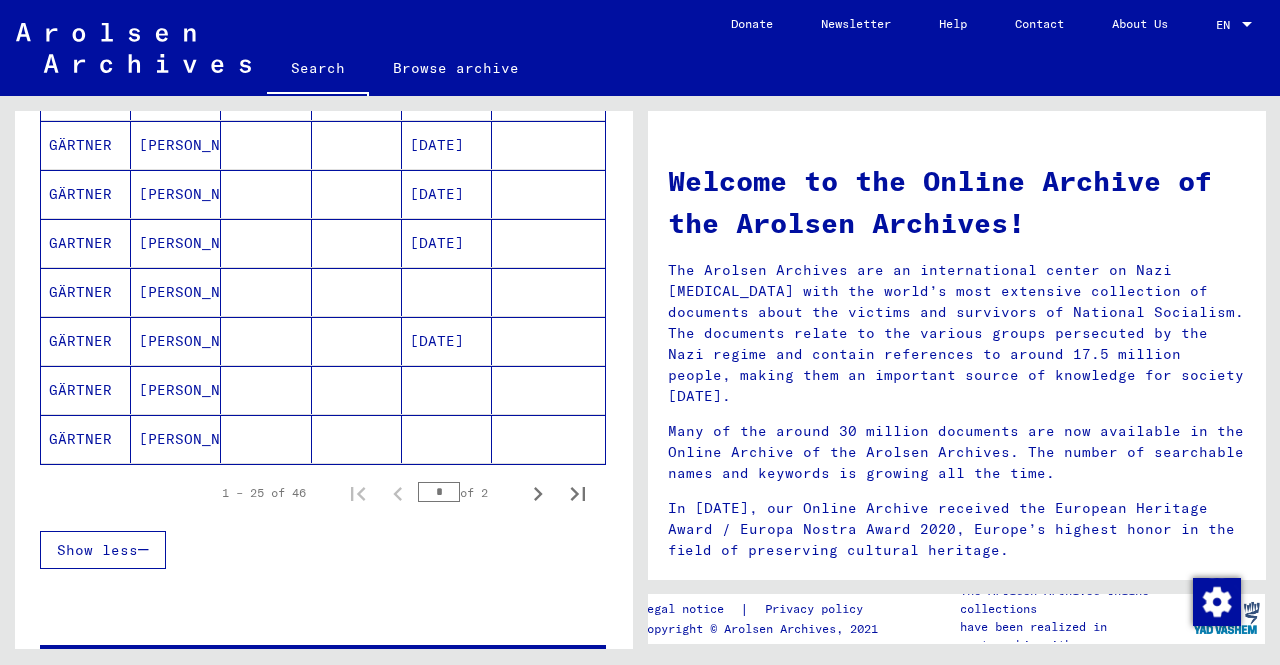 scroll, scrollTop: 1200, scrollLeft: 0, axis: vertical 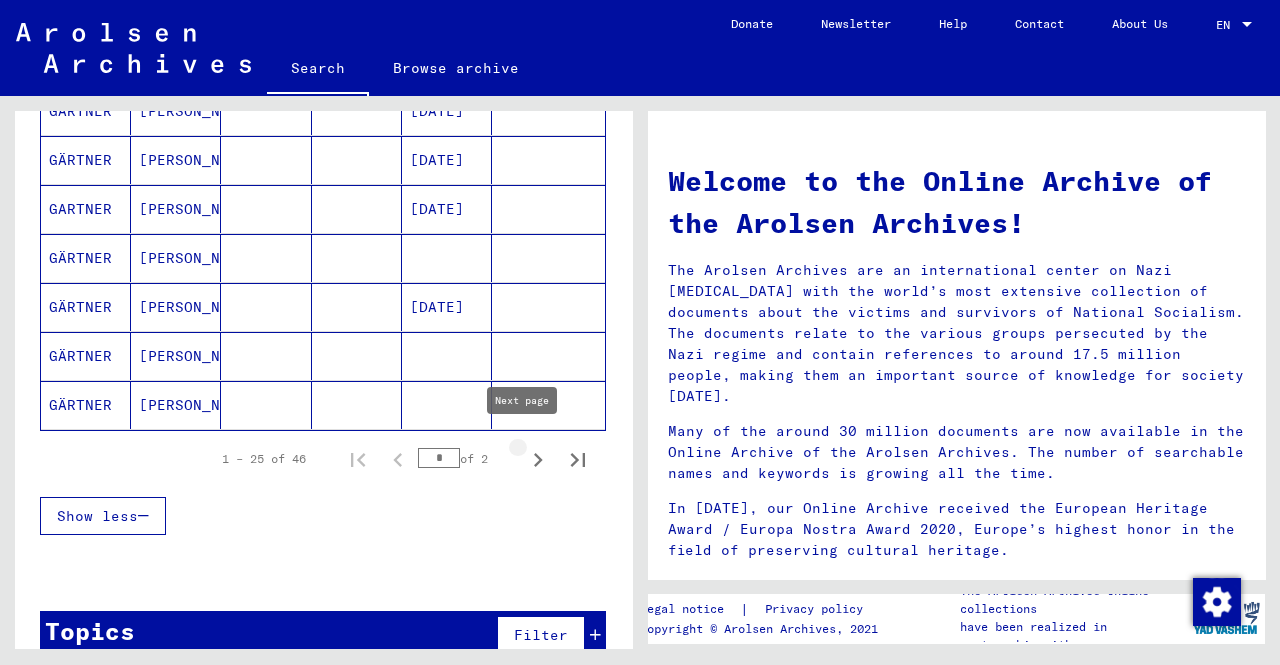 click 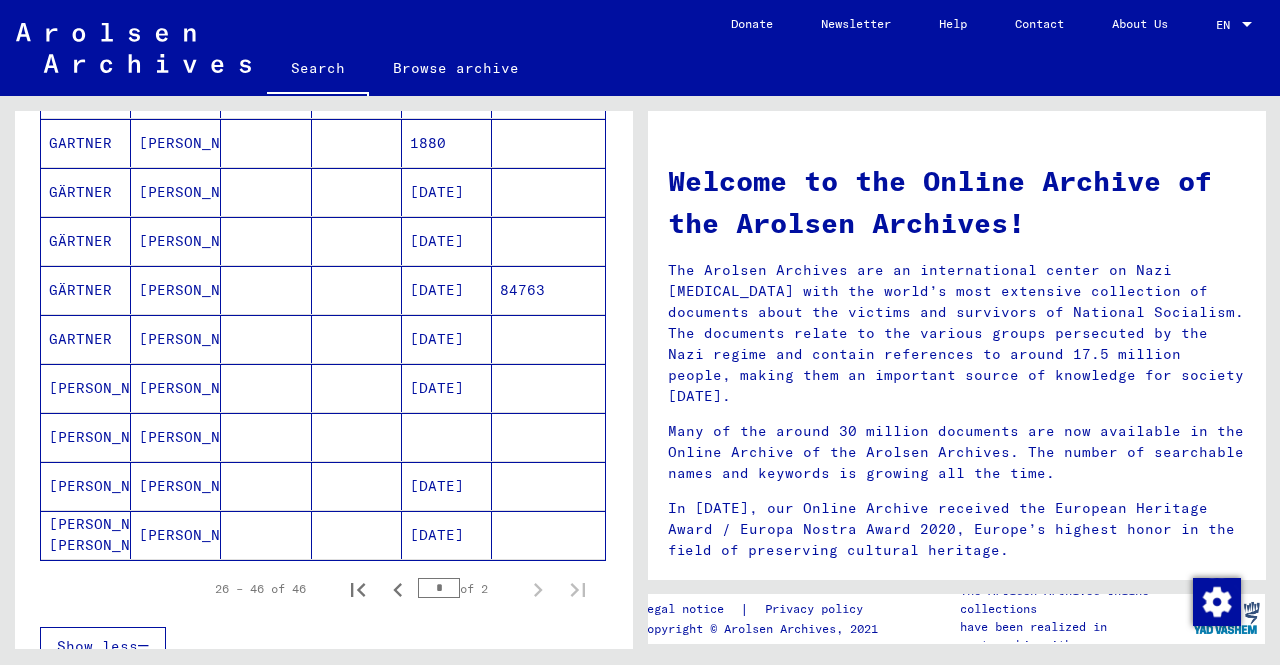 scroll, scrollTop: 867, scrollLeft: 0, axis: vertical 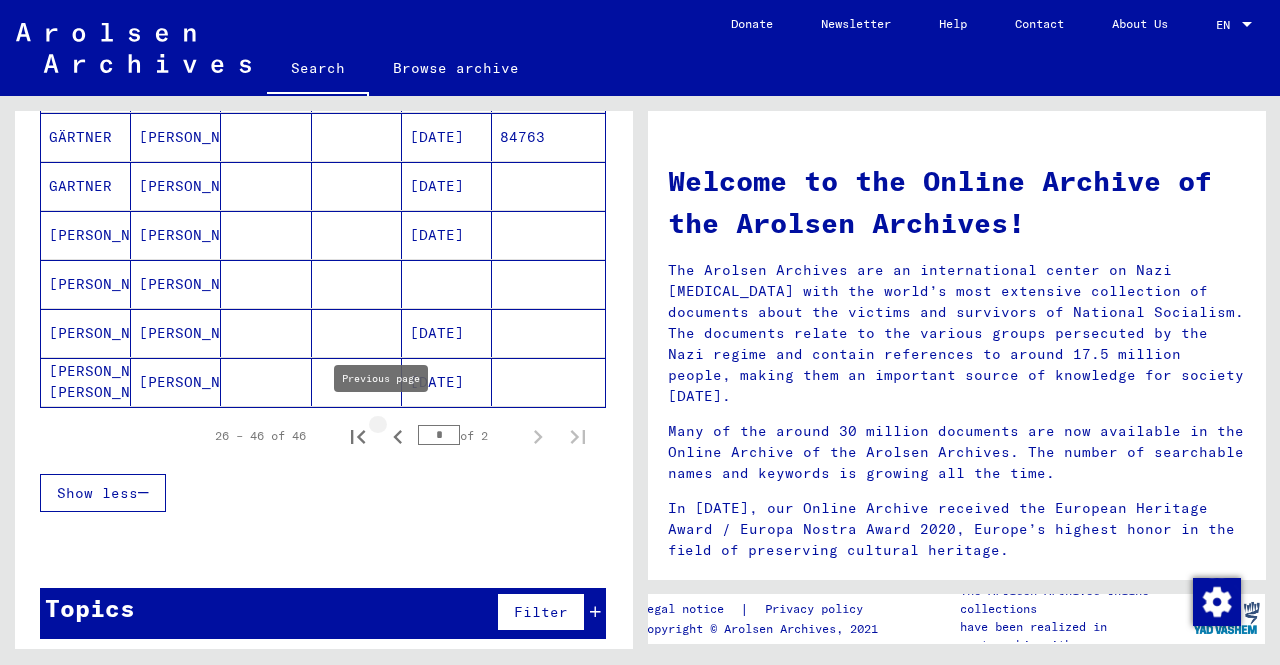 click 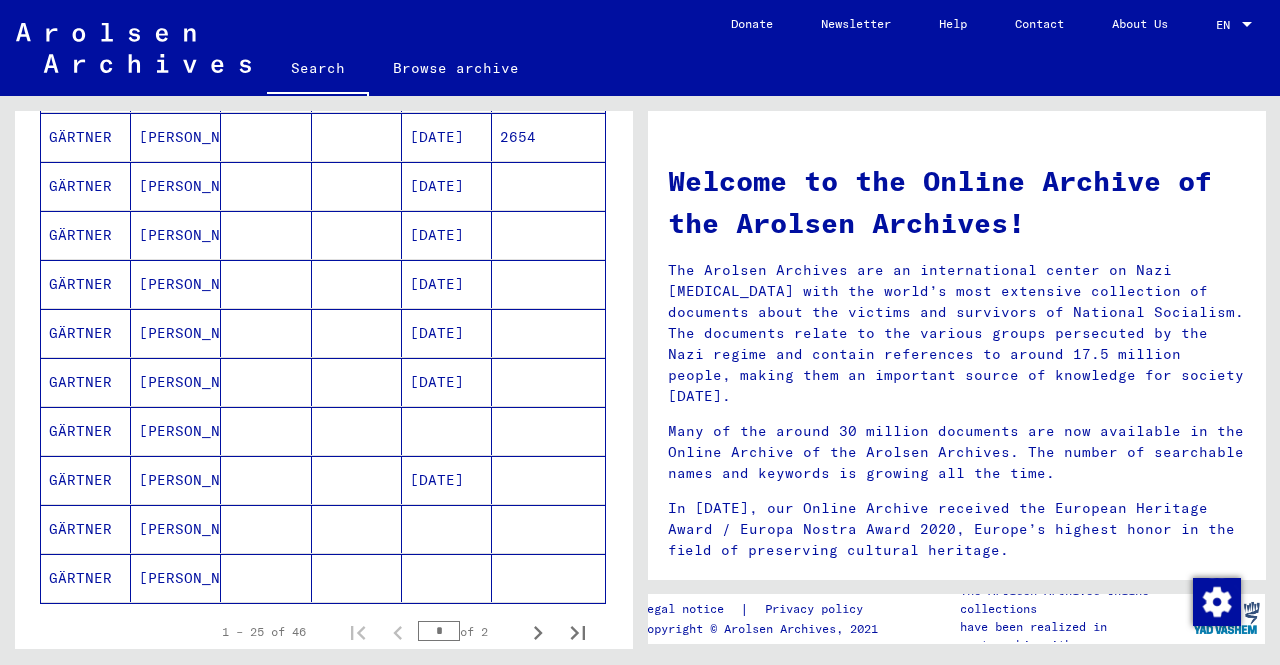 click on "[DATE]" at bounding box center (447, 333) 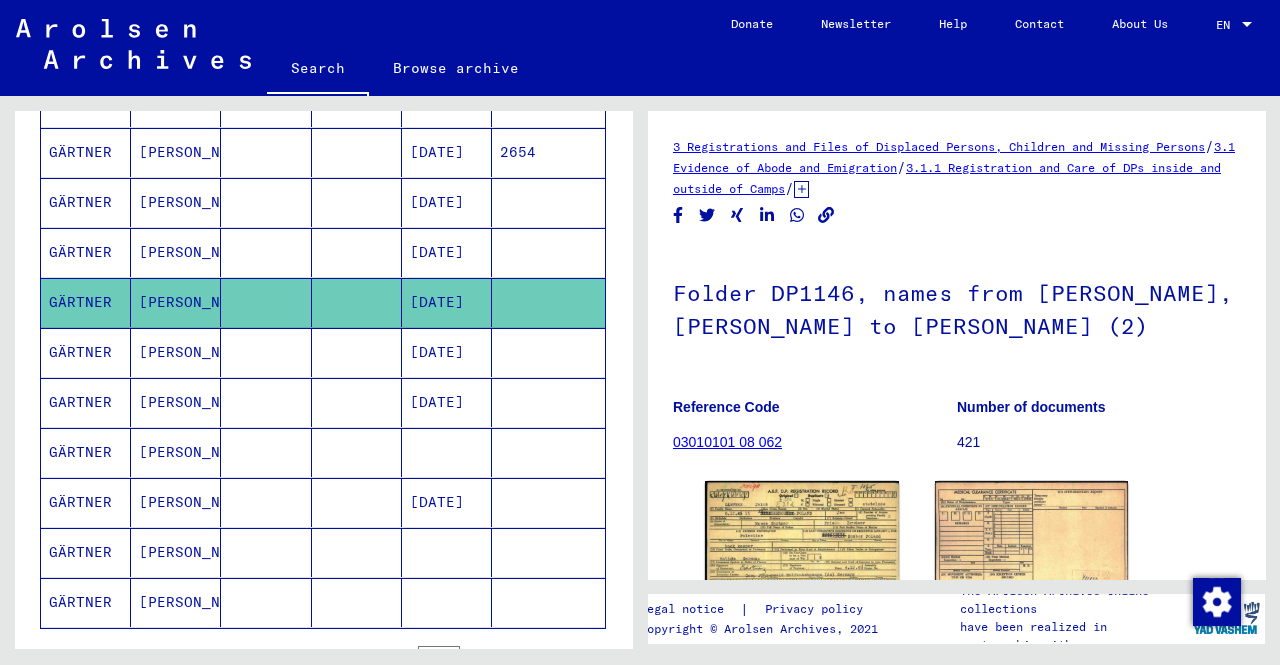 scroll, scrollTop: 0, scrollLeft: 0, axis: both 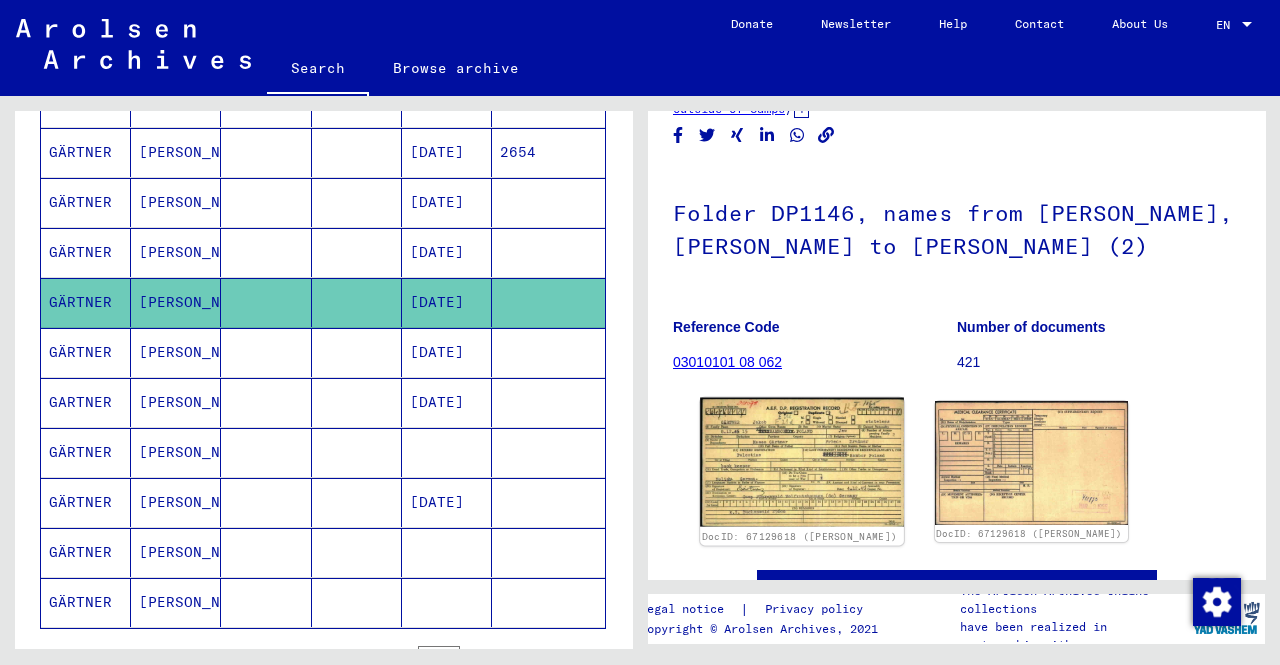 click 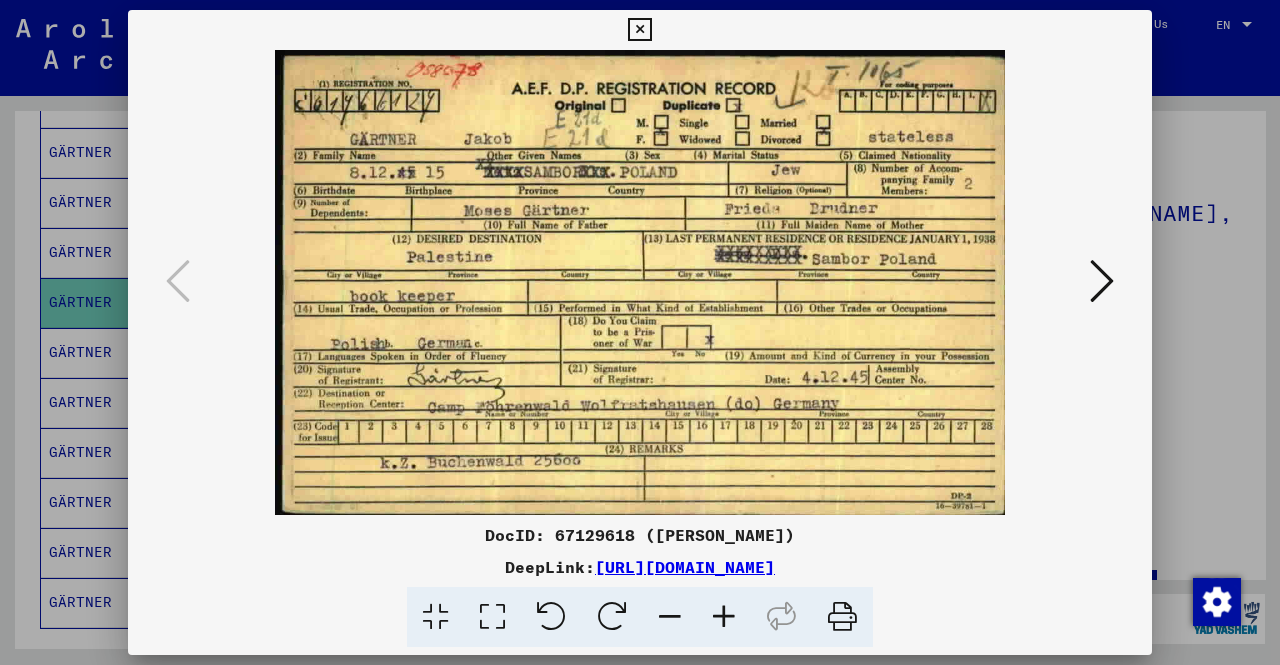 click at bounding box center [1102, 281] 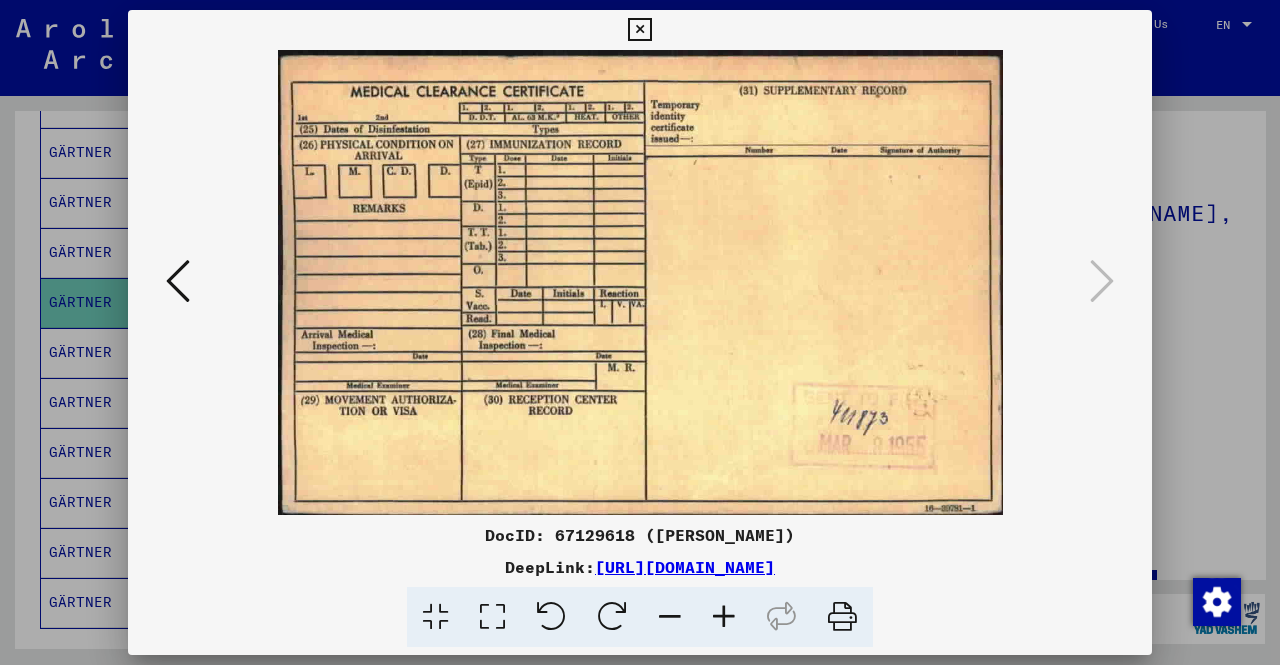 click at bounding box center (178, 282) 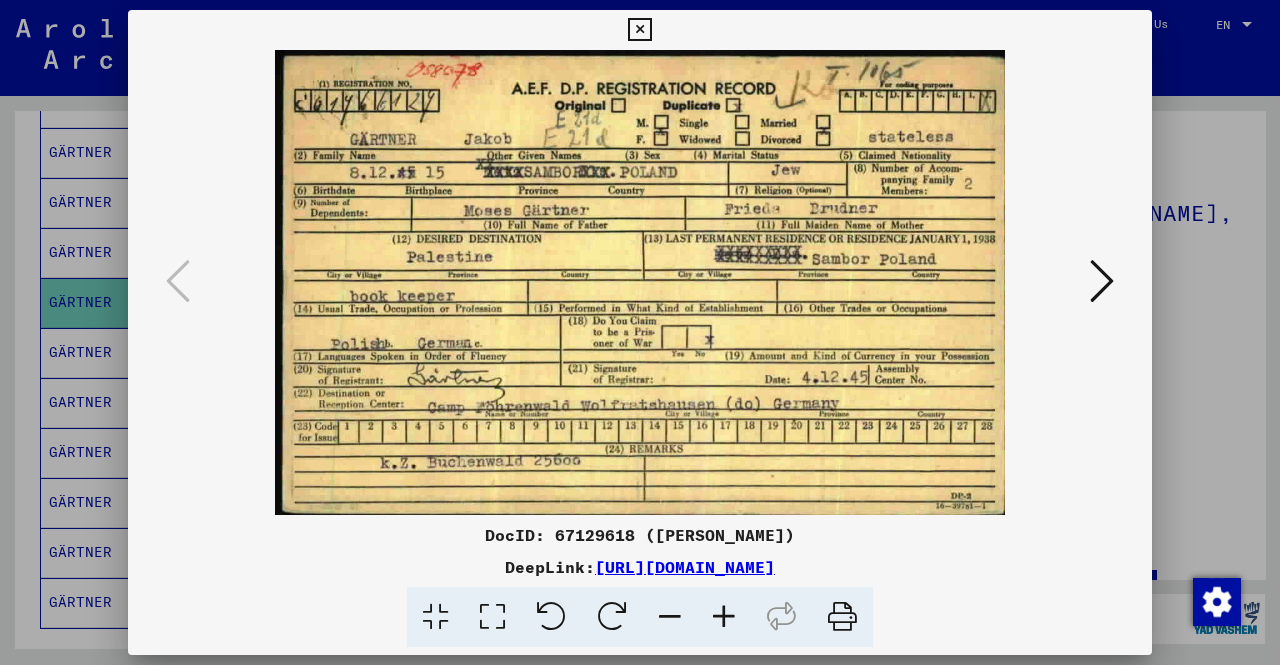 click at bounding box center [639, 30] 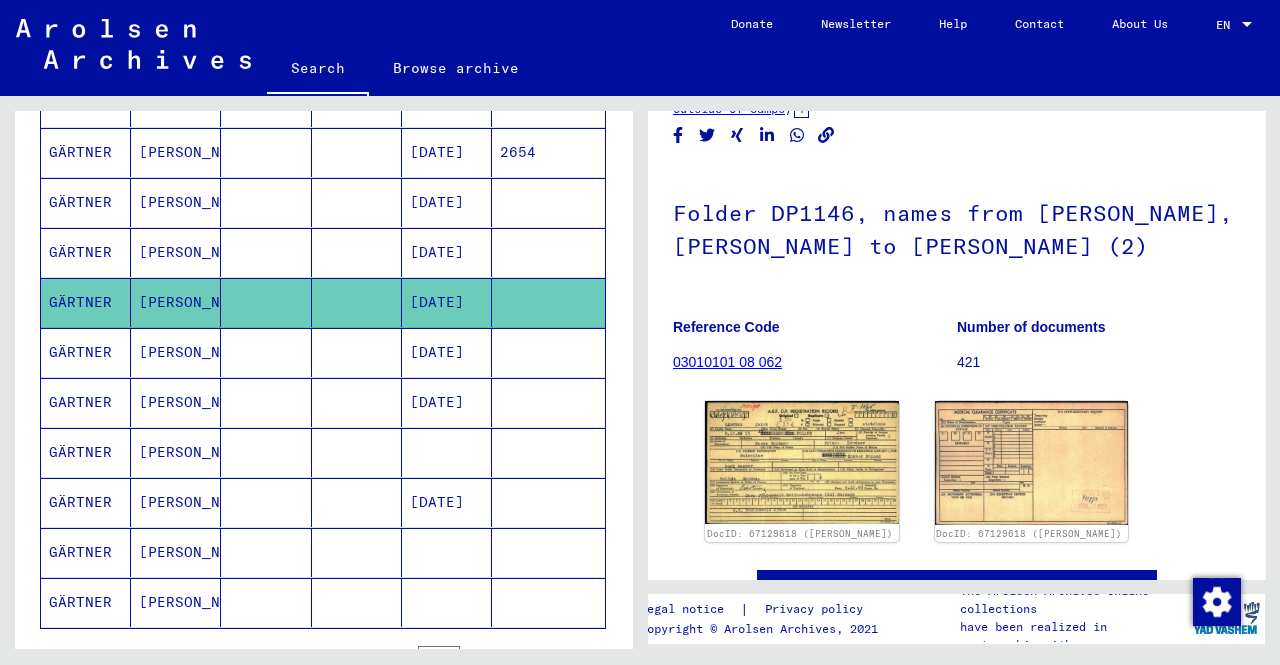 click at bounding box center (357, 502) 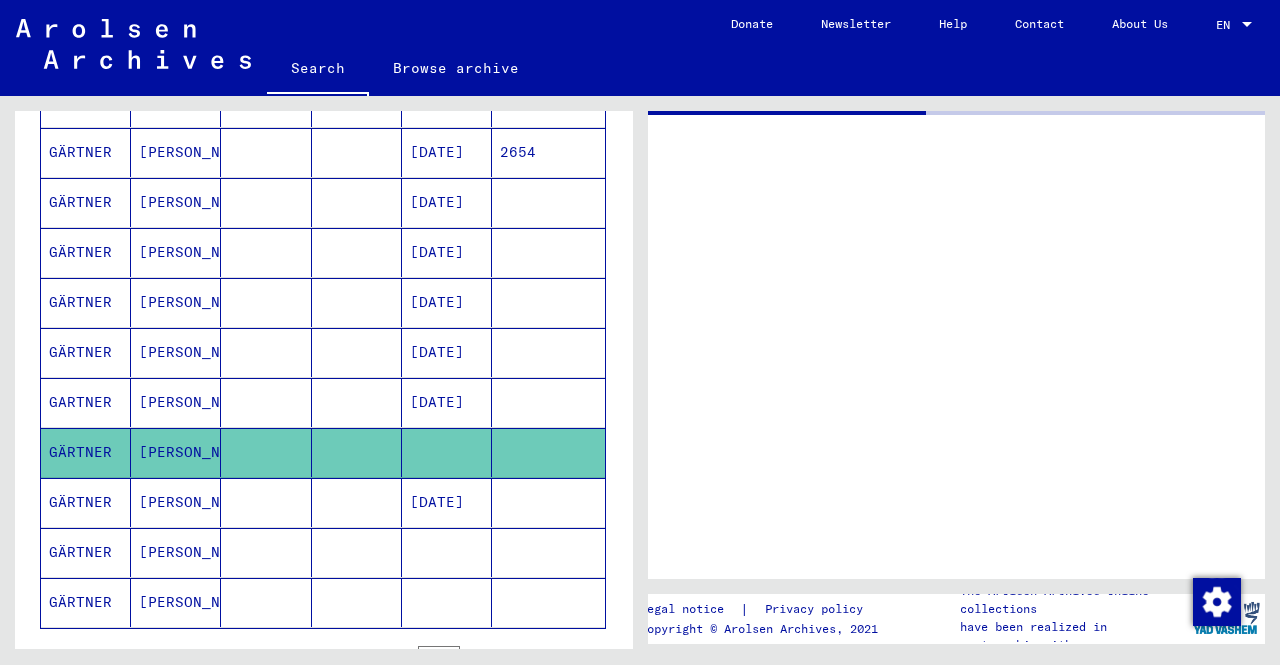 scroll, scrollTop: 0, scrollLeft: 0, axis: both 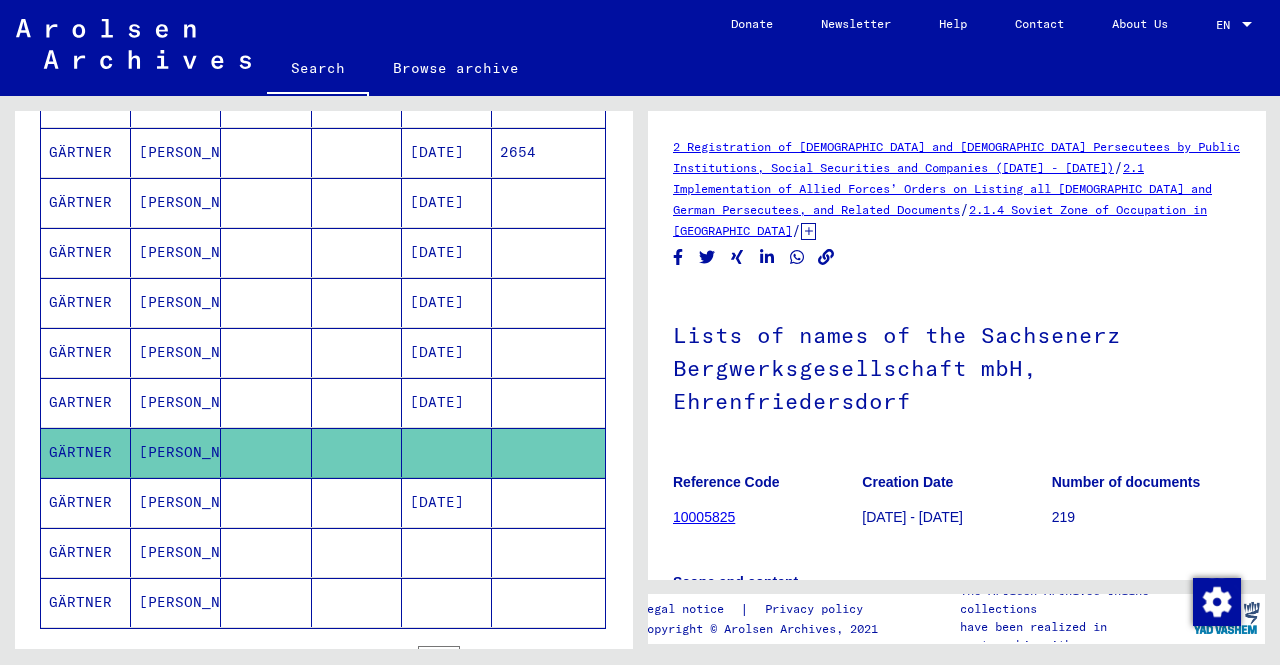 click on "Lists of names of the Sachsenerz Bergwerksgesellschaft mbH, Ehrenfriedersdorf" 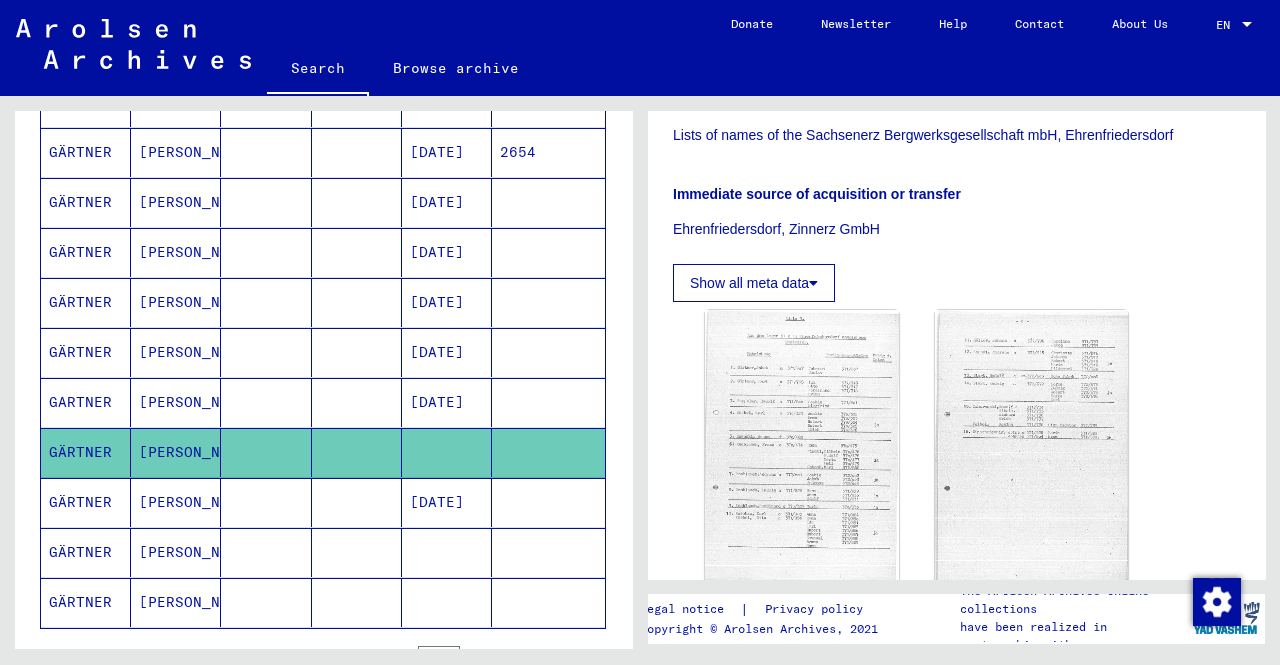 scroll, scrollTop: 520, scrollLeft: 0, axis: vertical 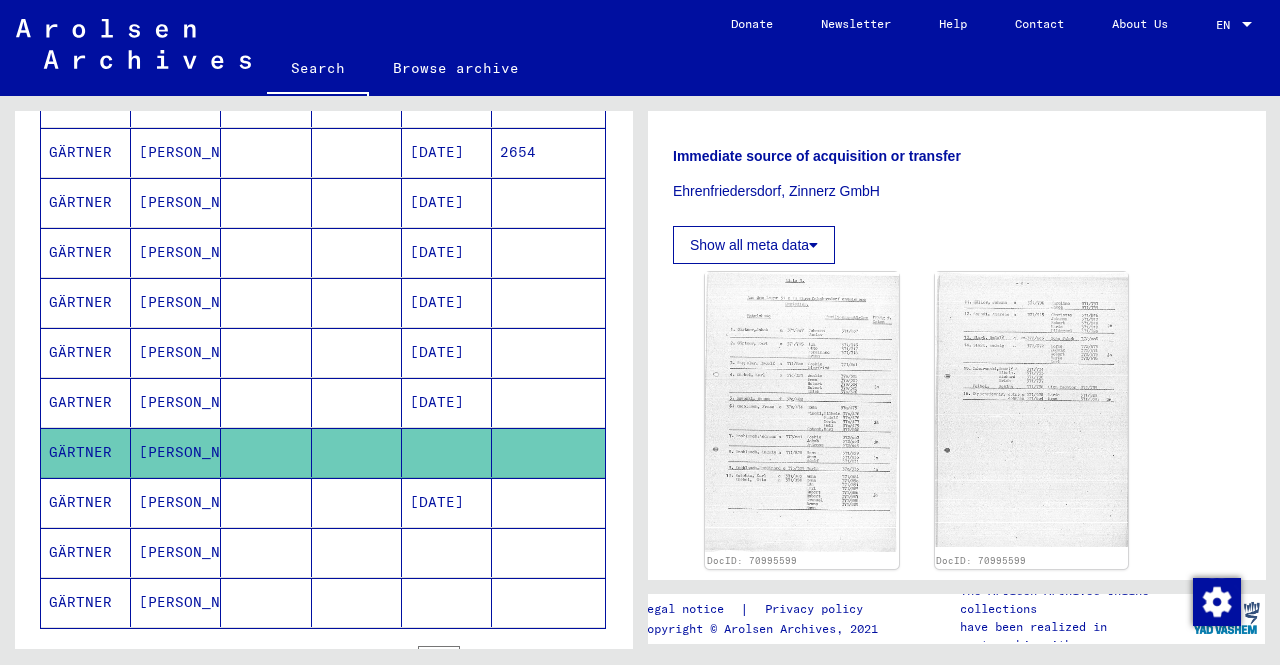 click 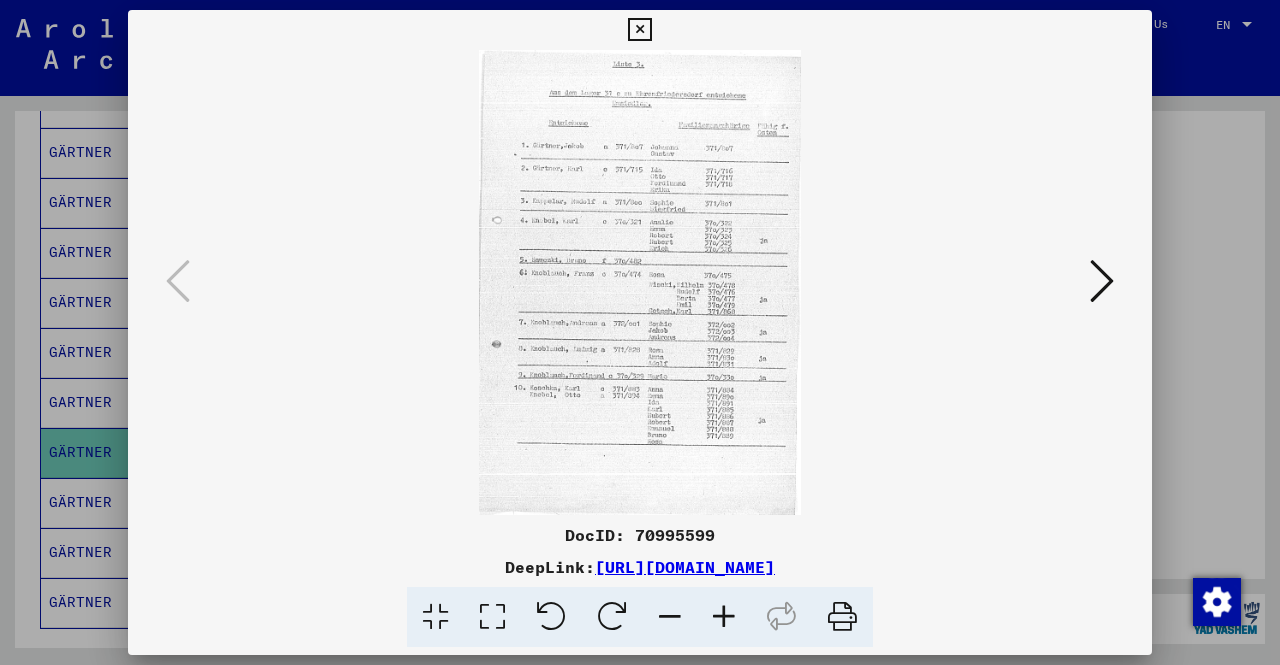 click at bounding box center (639, 30) 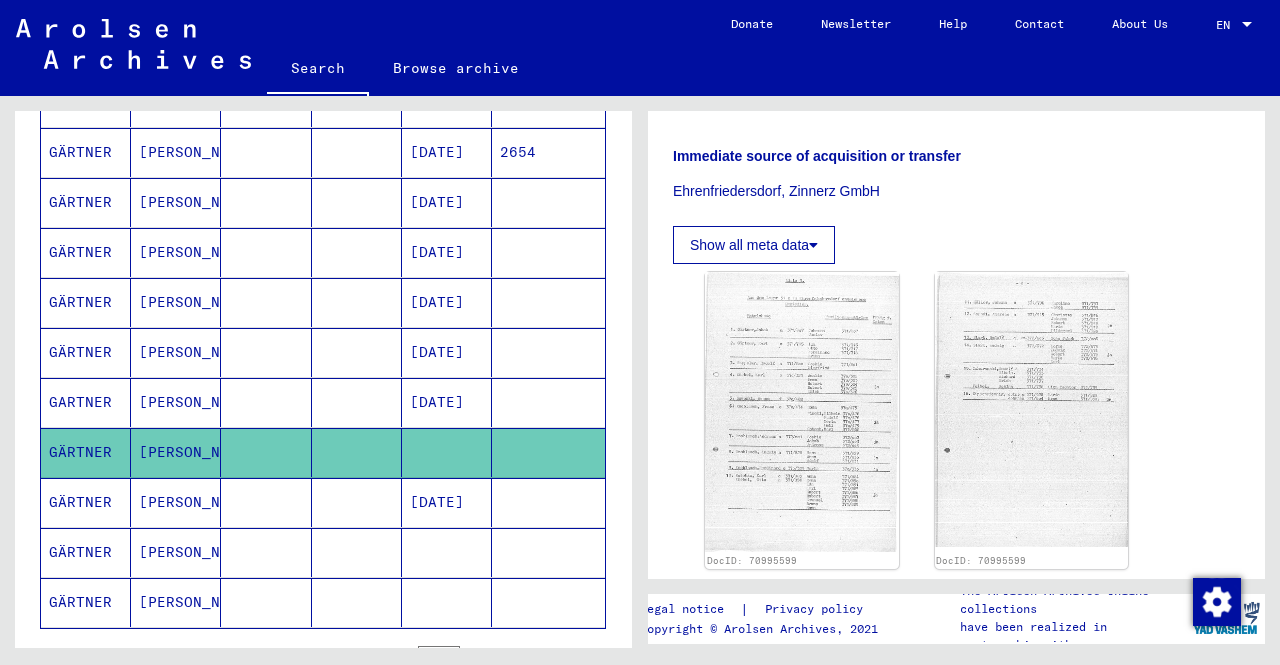 click at bounding box center (447, 602) 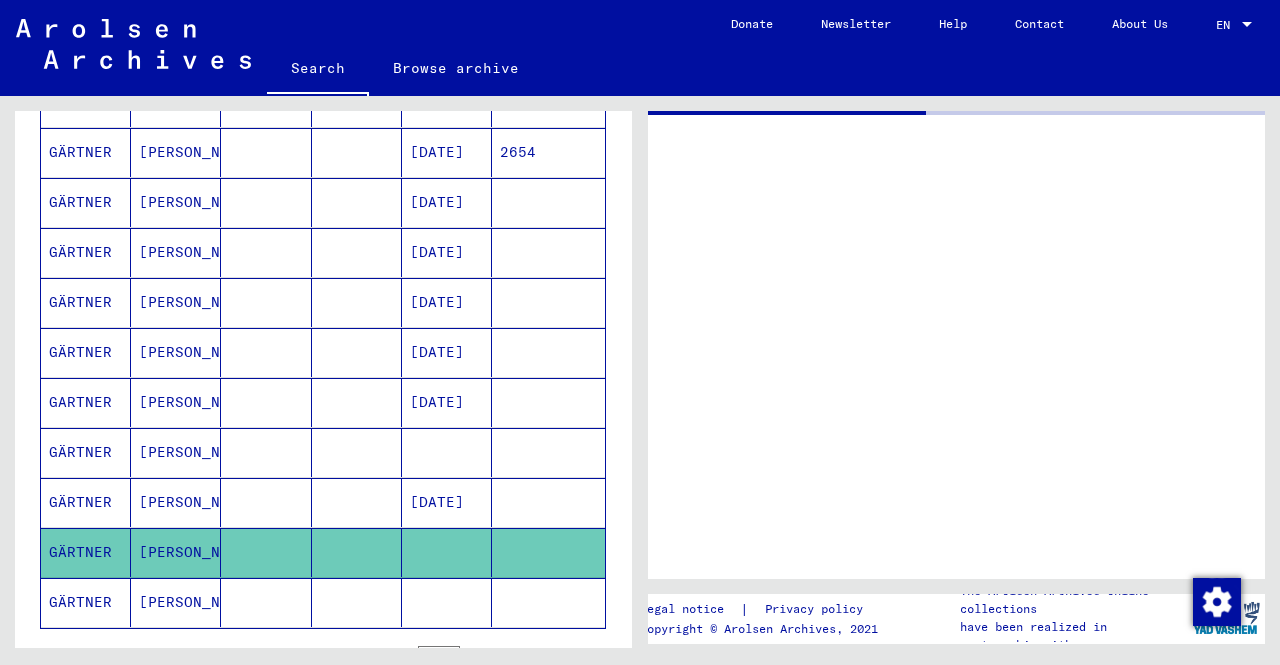 scroll, scrollTop: 0, scrollLeft: 0, axis: both 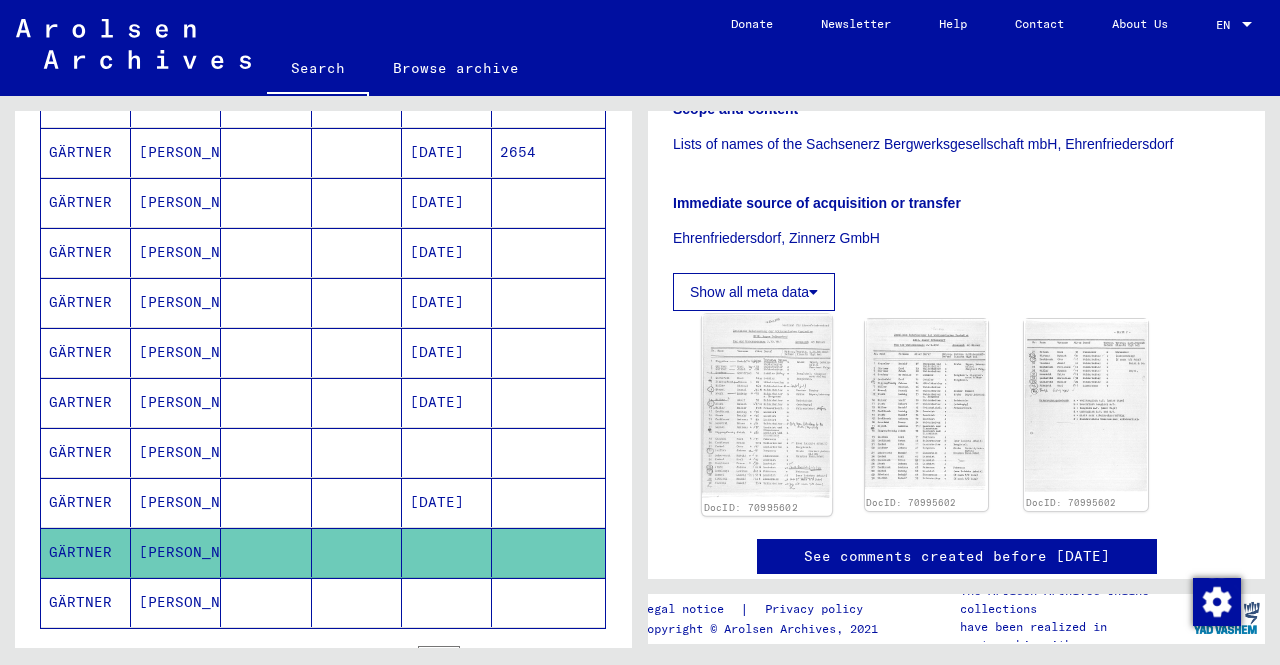 click 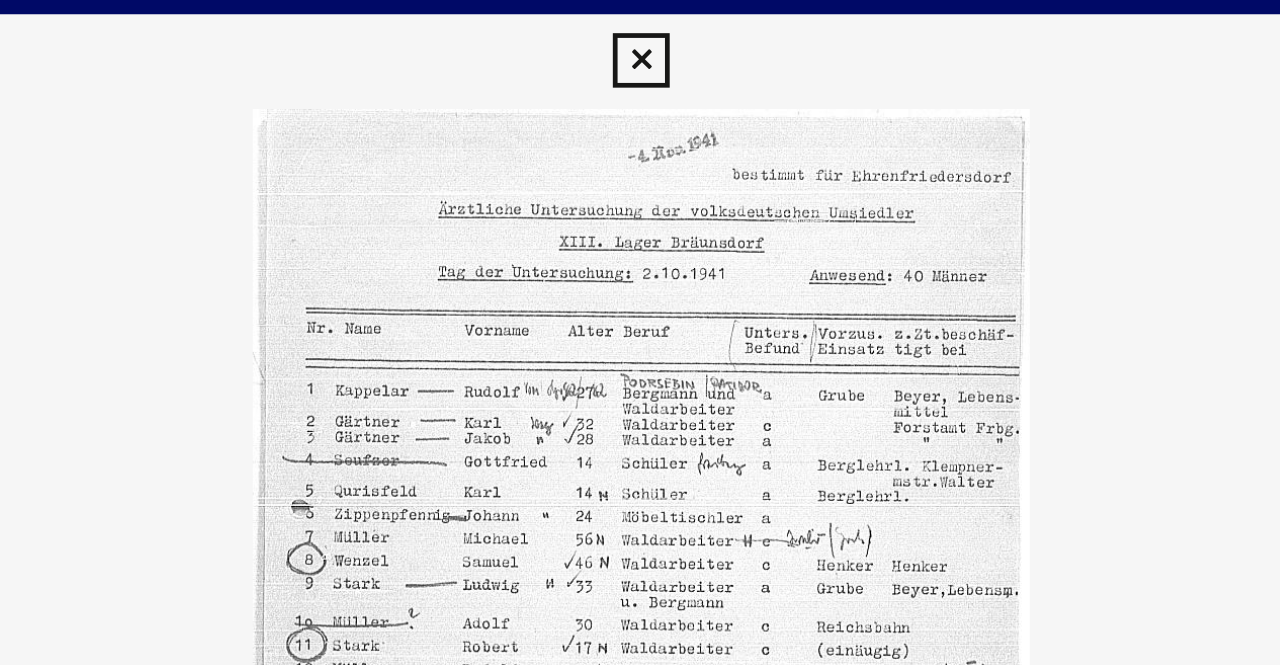 click at bounding box center [639, 30] 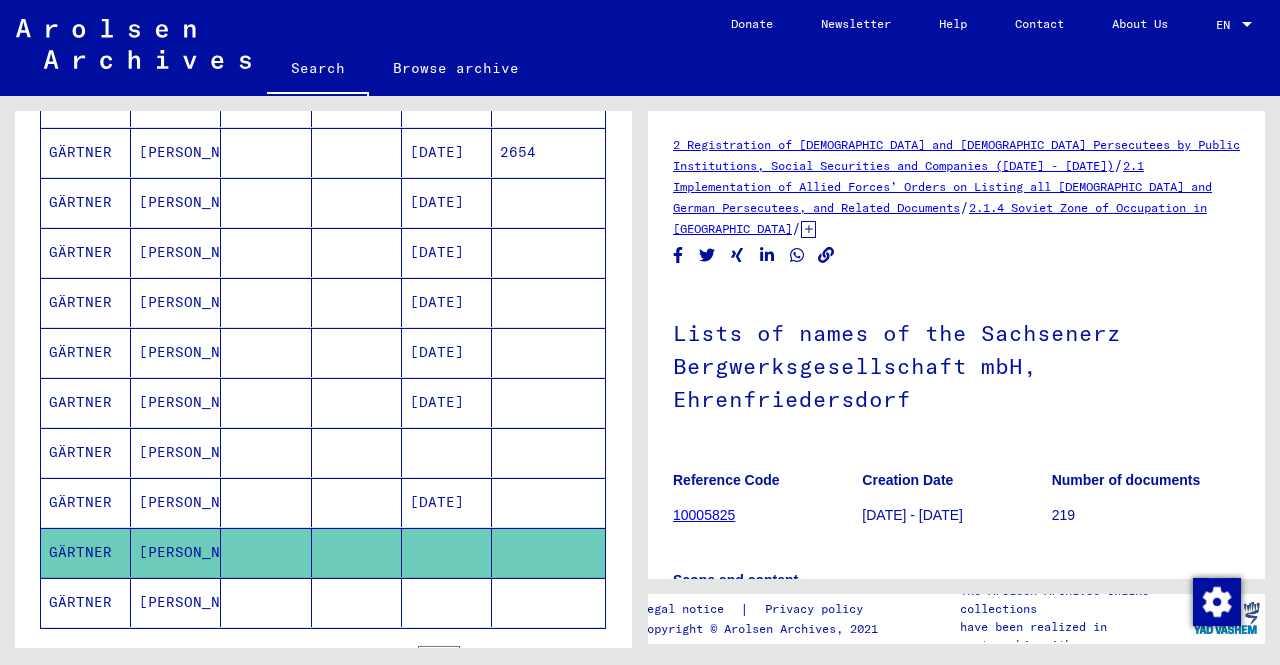 scroll, scrollTop: 0, scrollLeft: 0, axis: both 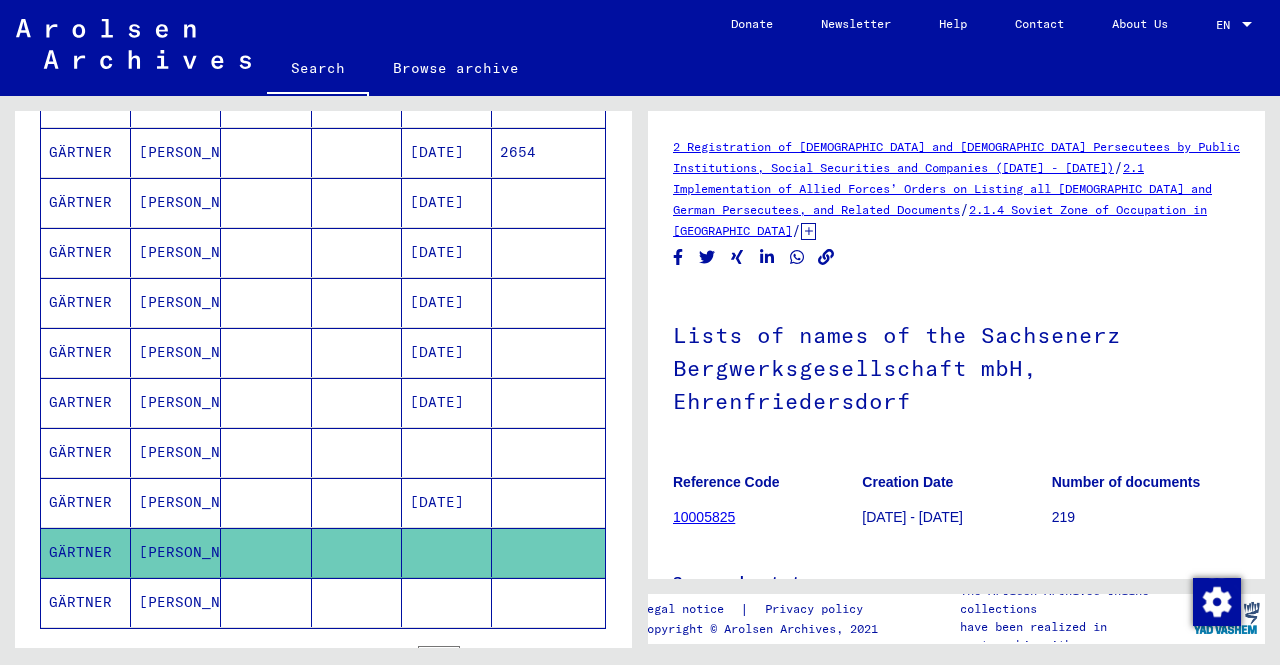 click 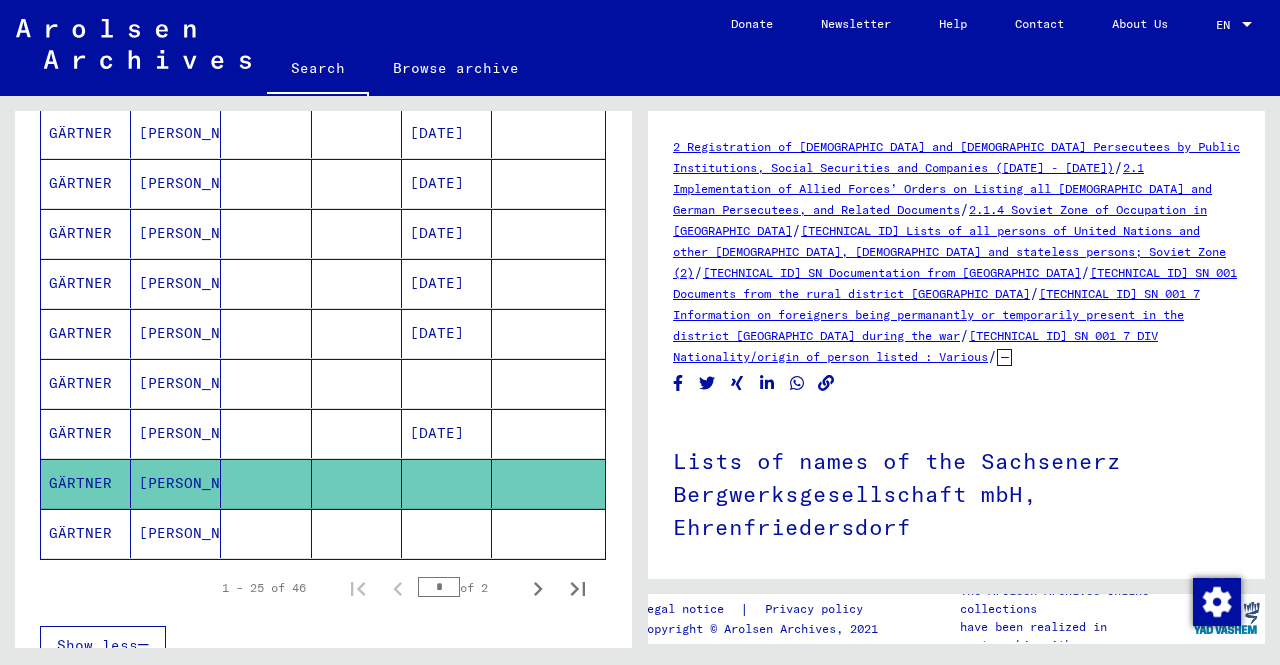 click 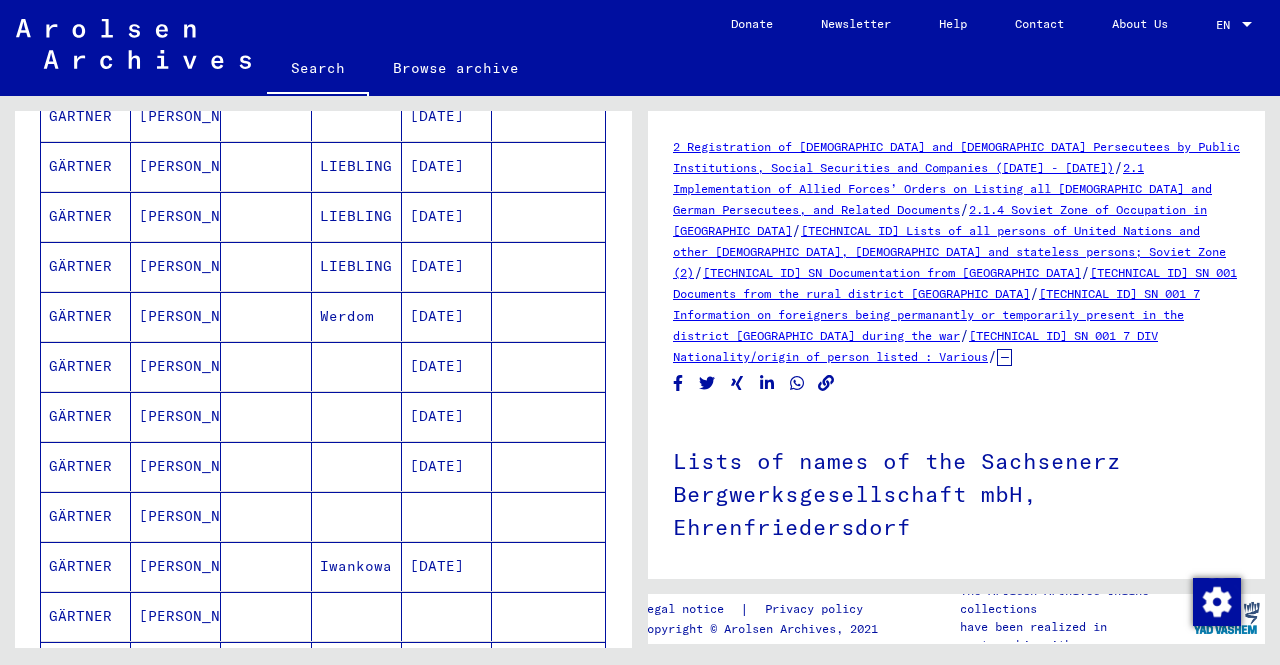 scroll, scrollTop: 440, scrollLeft: 0, axis: vertical 